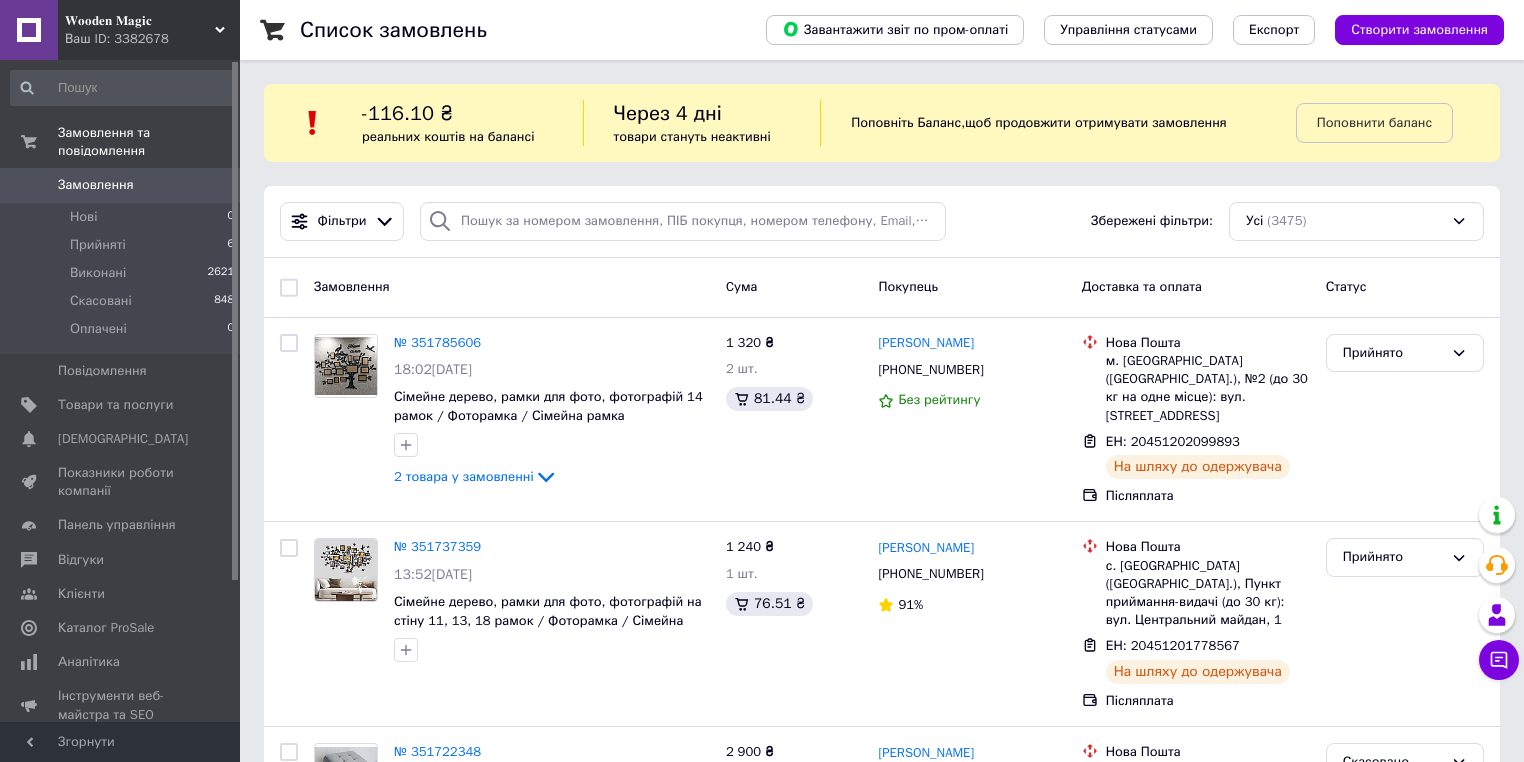 scroll, scrollTop: 0, scrollLeft: 0, axis: both 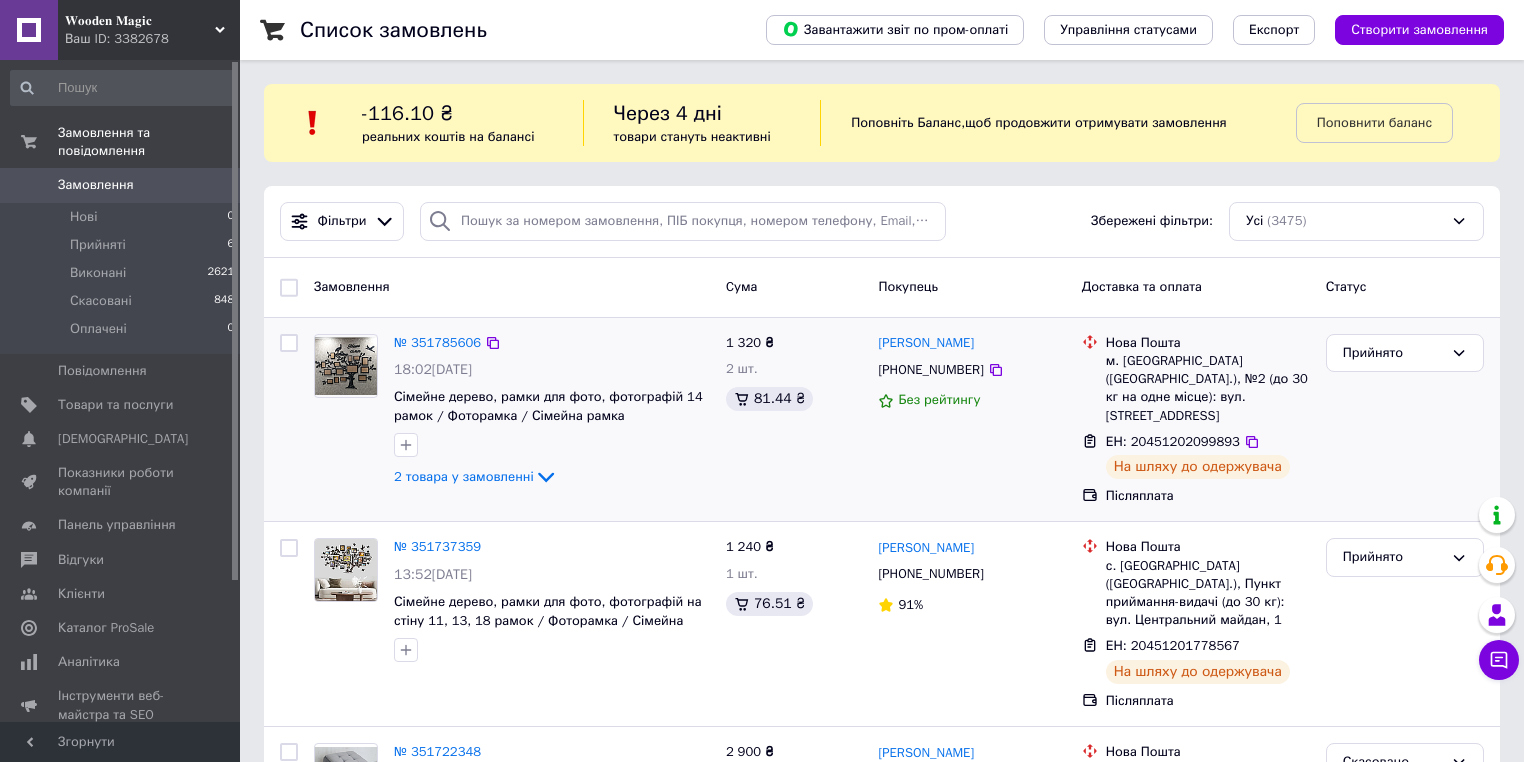 click on "1 320 ₴ 2 шт. 81.44 ₴" at bounding box center [794, 420] 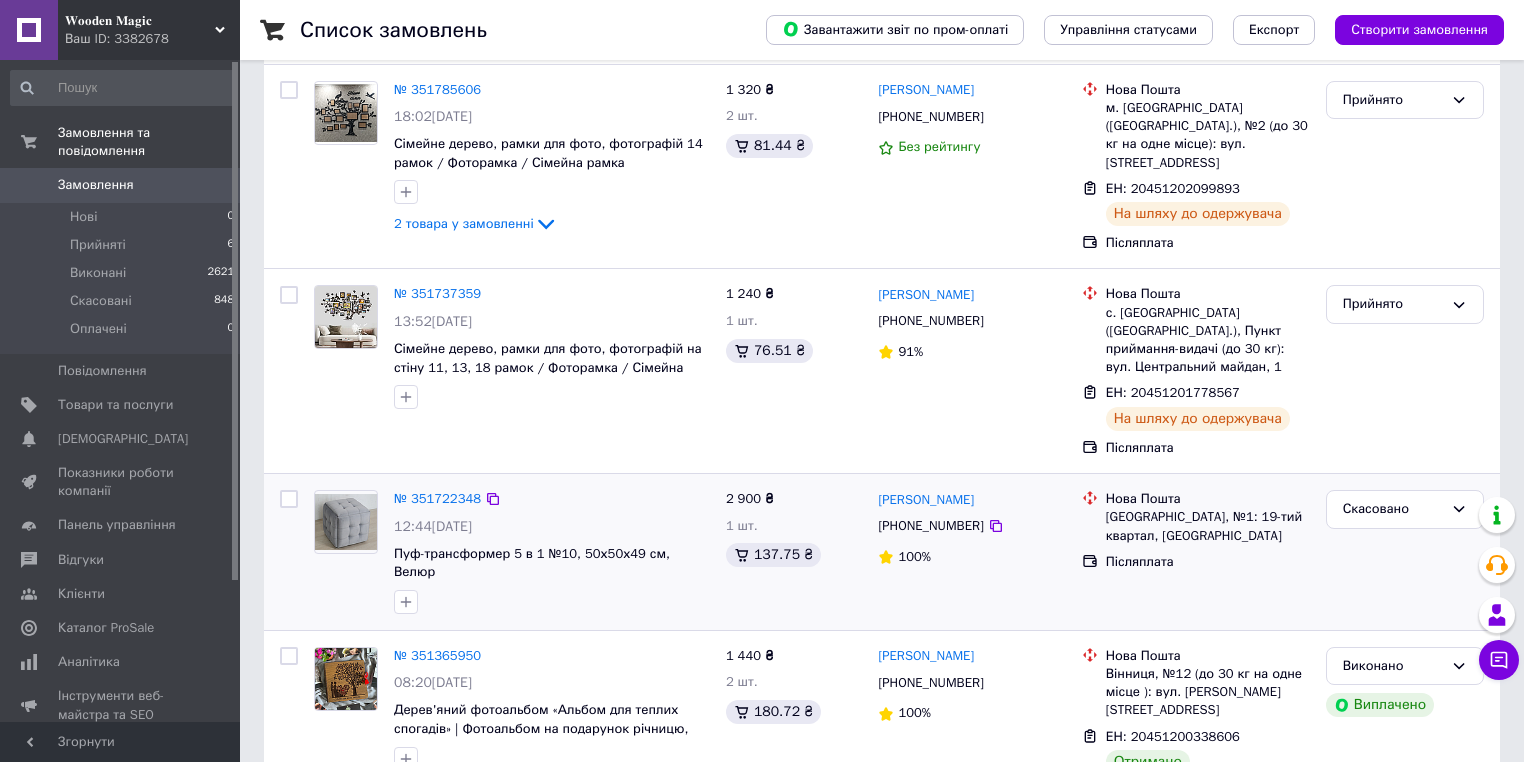 scroll, scrollTop: 400, scrollLeft: 0, axis: vertical 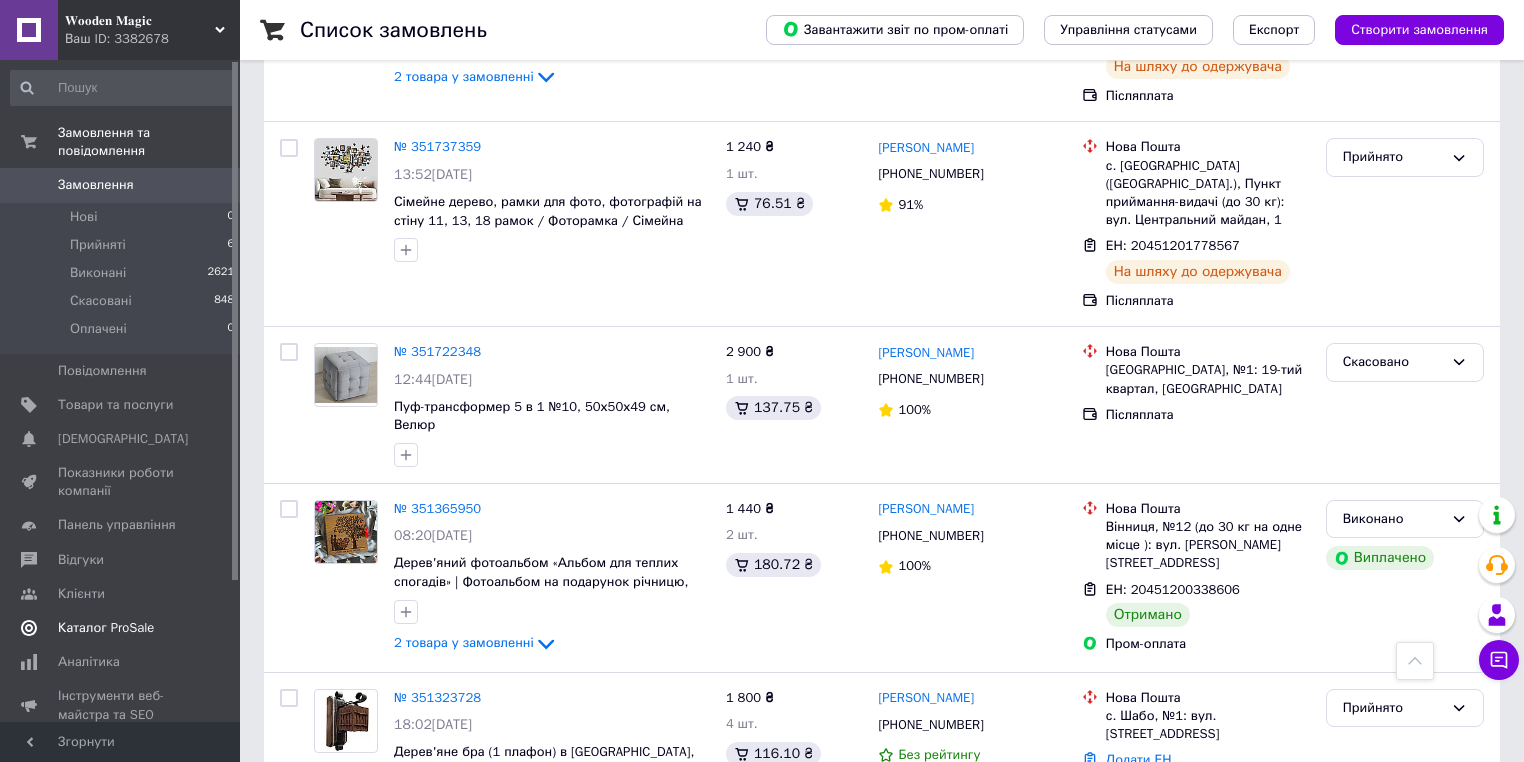click on "Каталог ProSale" at bounding box center [121, 628] 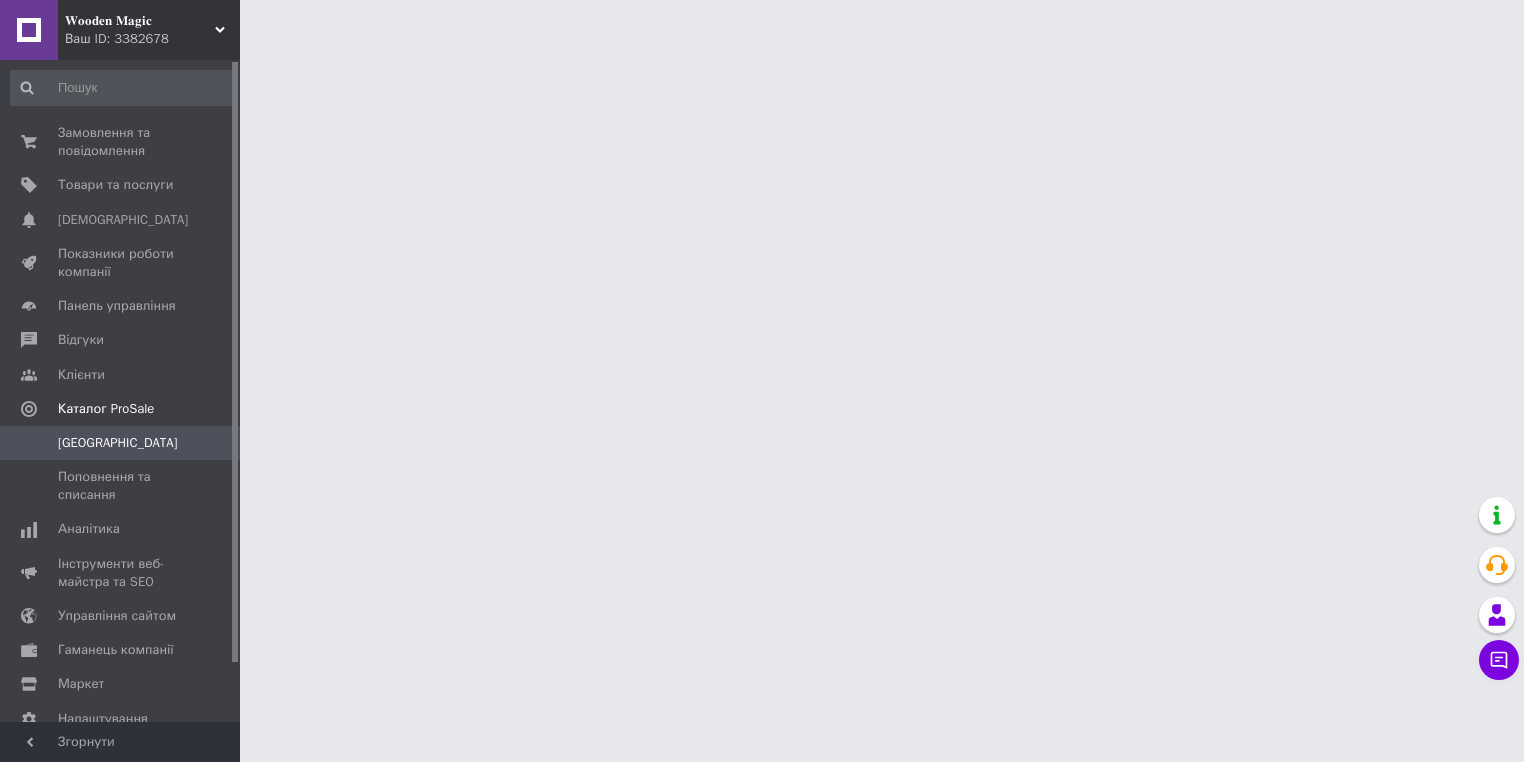 scroll, scrollTop: 0, scrollLeft: 0, axis: both 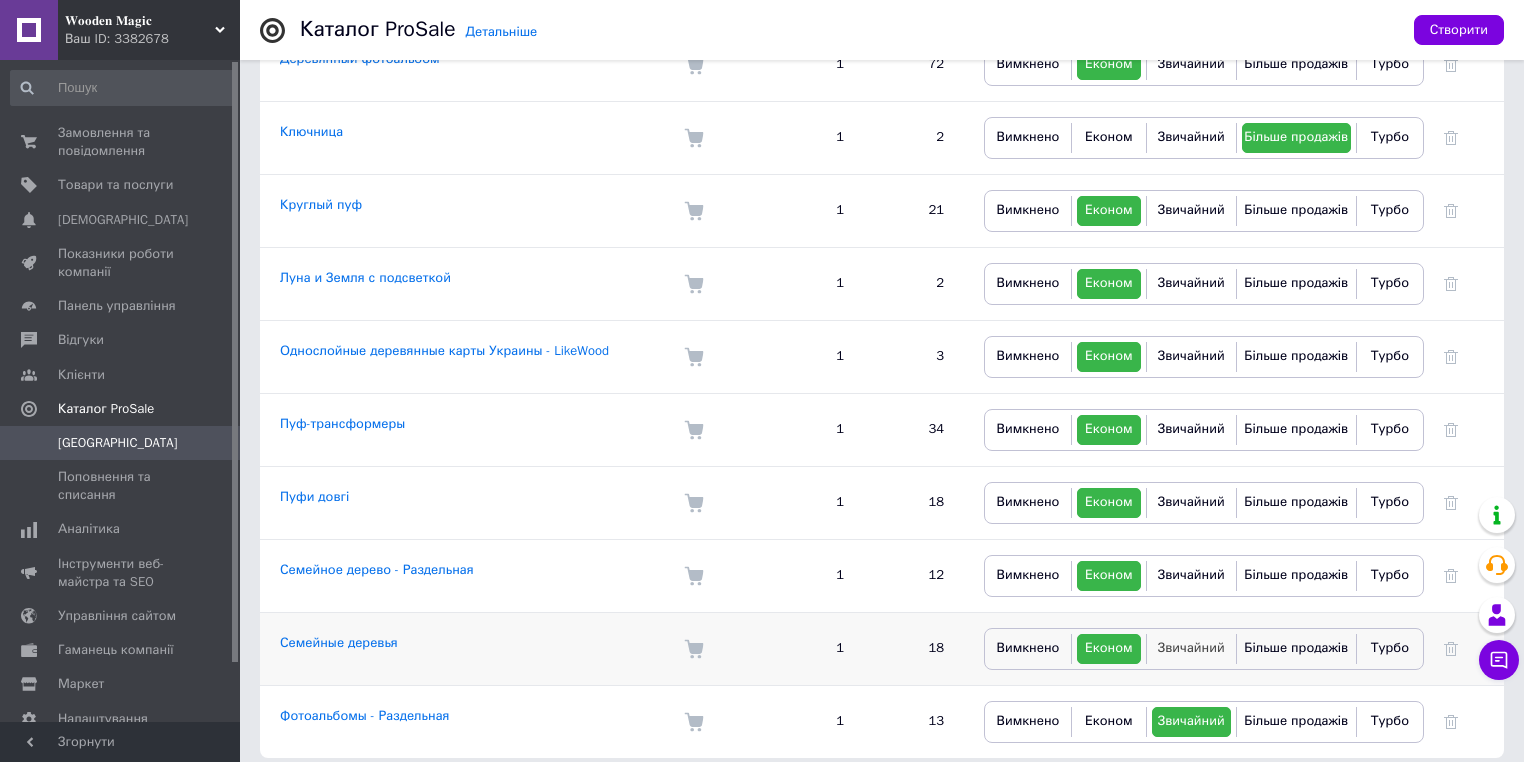 click on "Звичайний" at bounding box center (1191, 647) 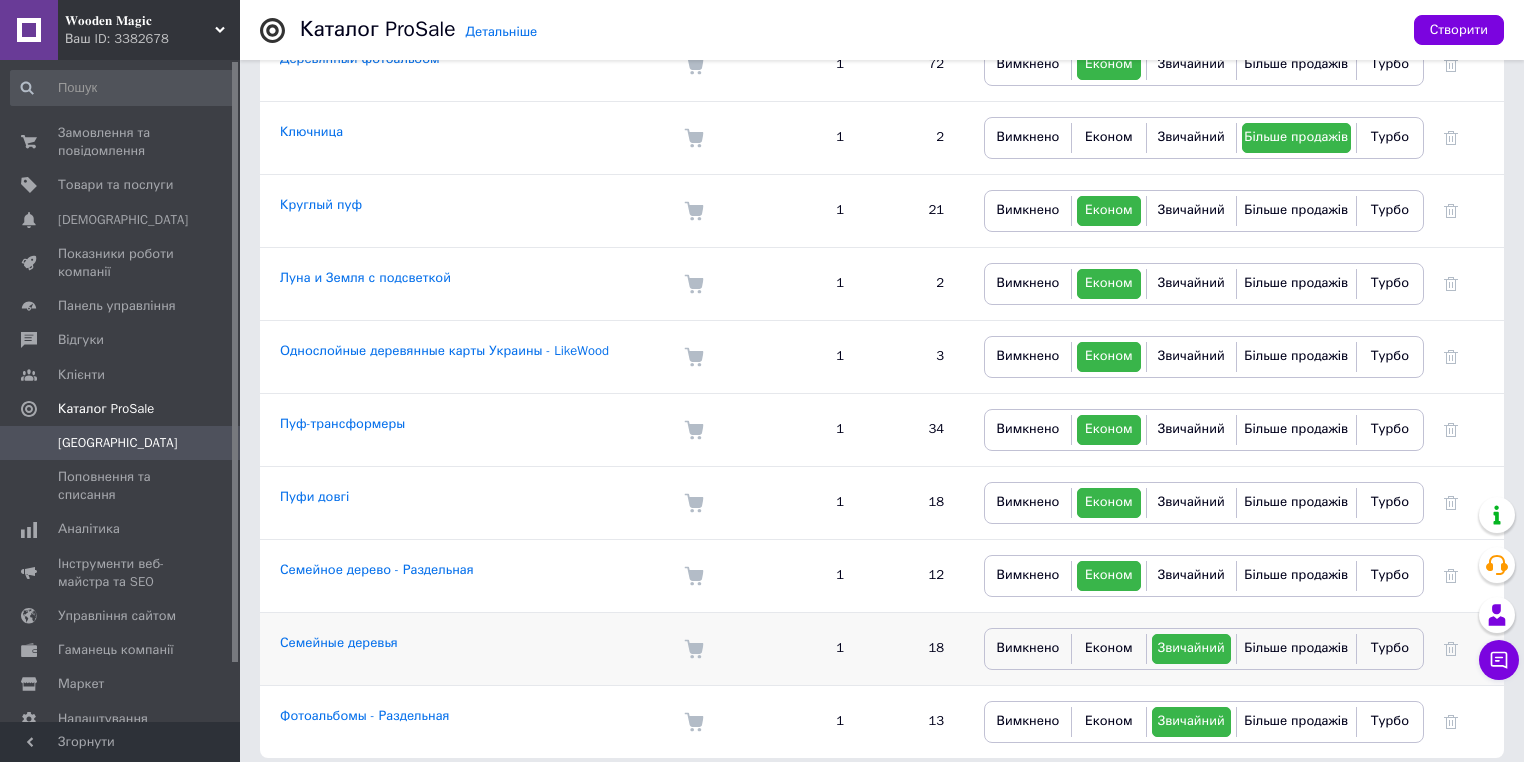 click on "Семейные деревья" at bounding box center (462, 648) 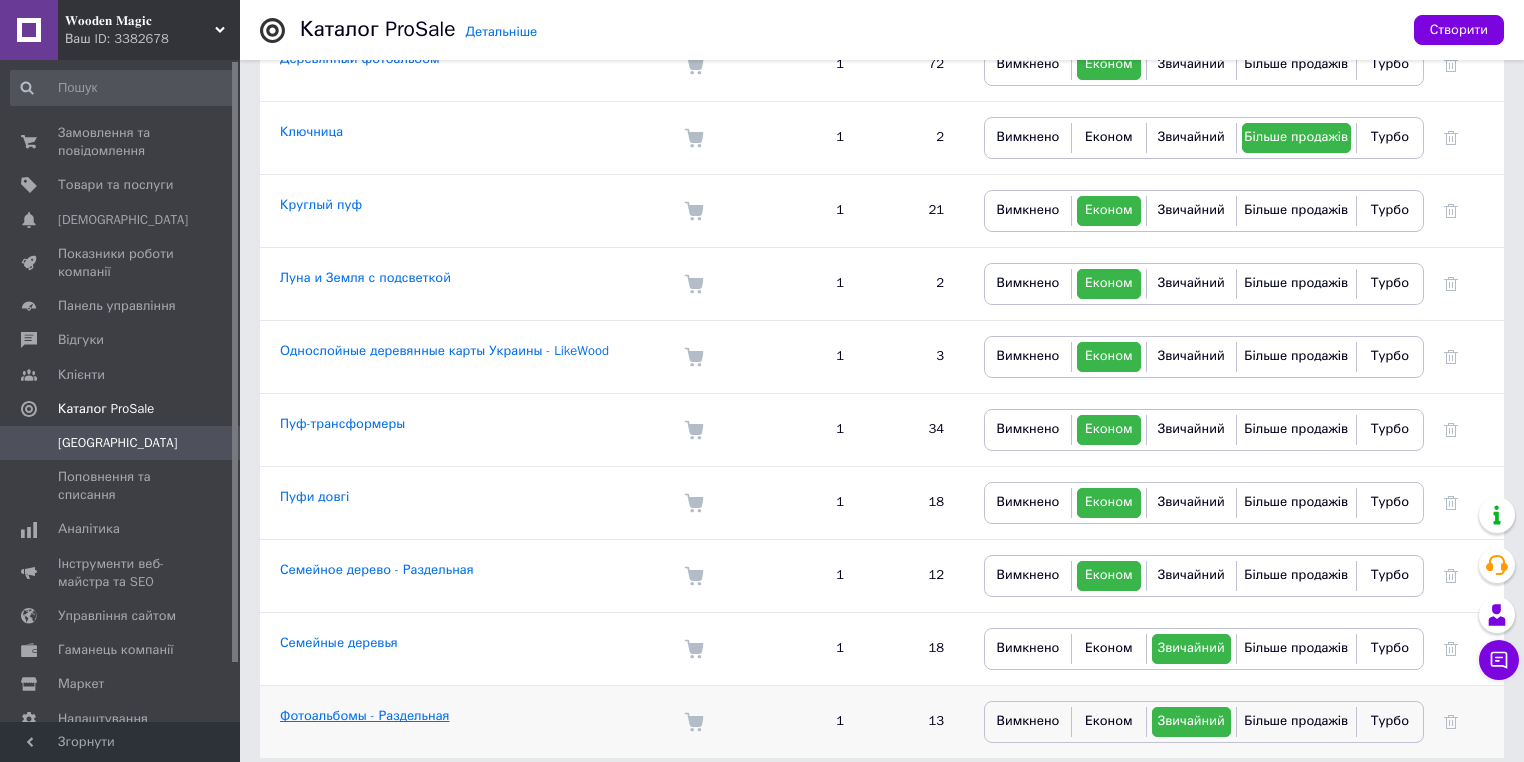 click on "Фотоальбомы - Раздельная" at bounding box center [364, 715] 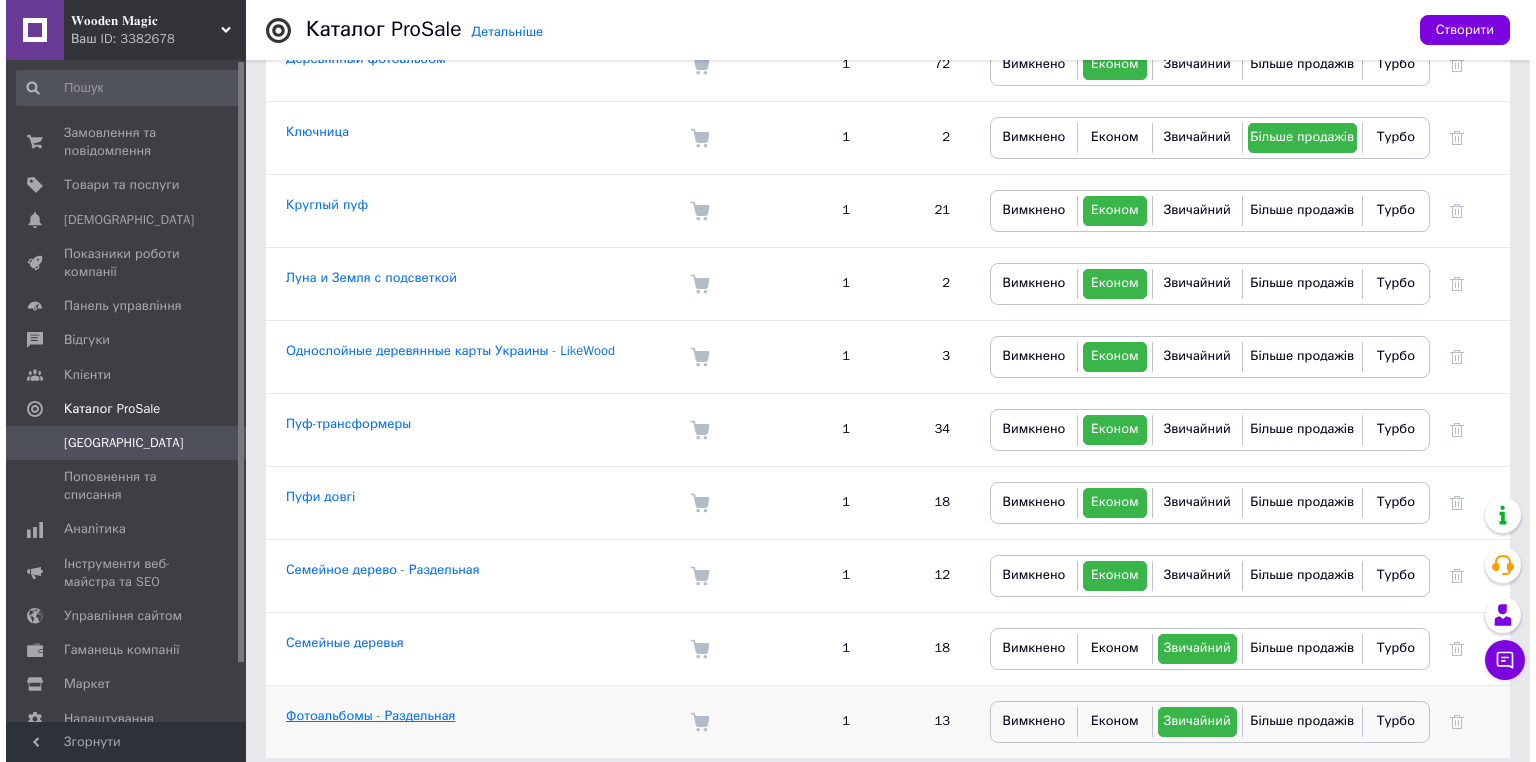 scroll, scrollTop: 0, scrollLeft: 0, axis: both 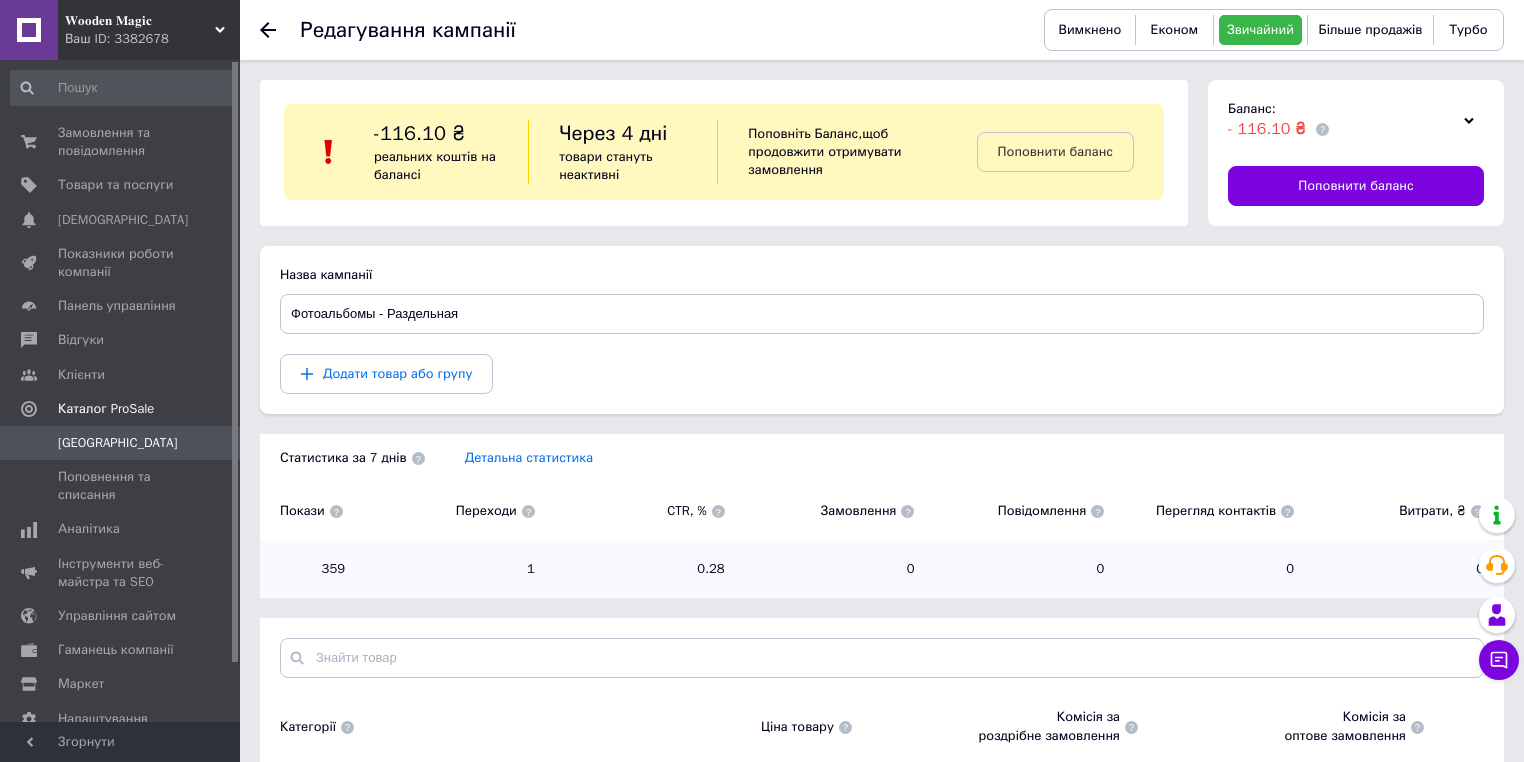 click on "Товари та послуги" at bounding box center [115, 185] 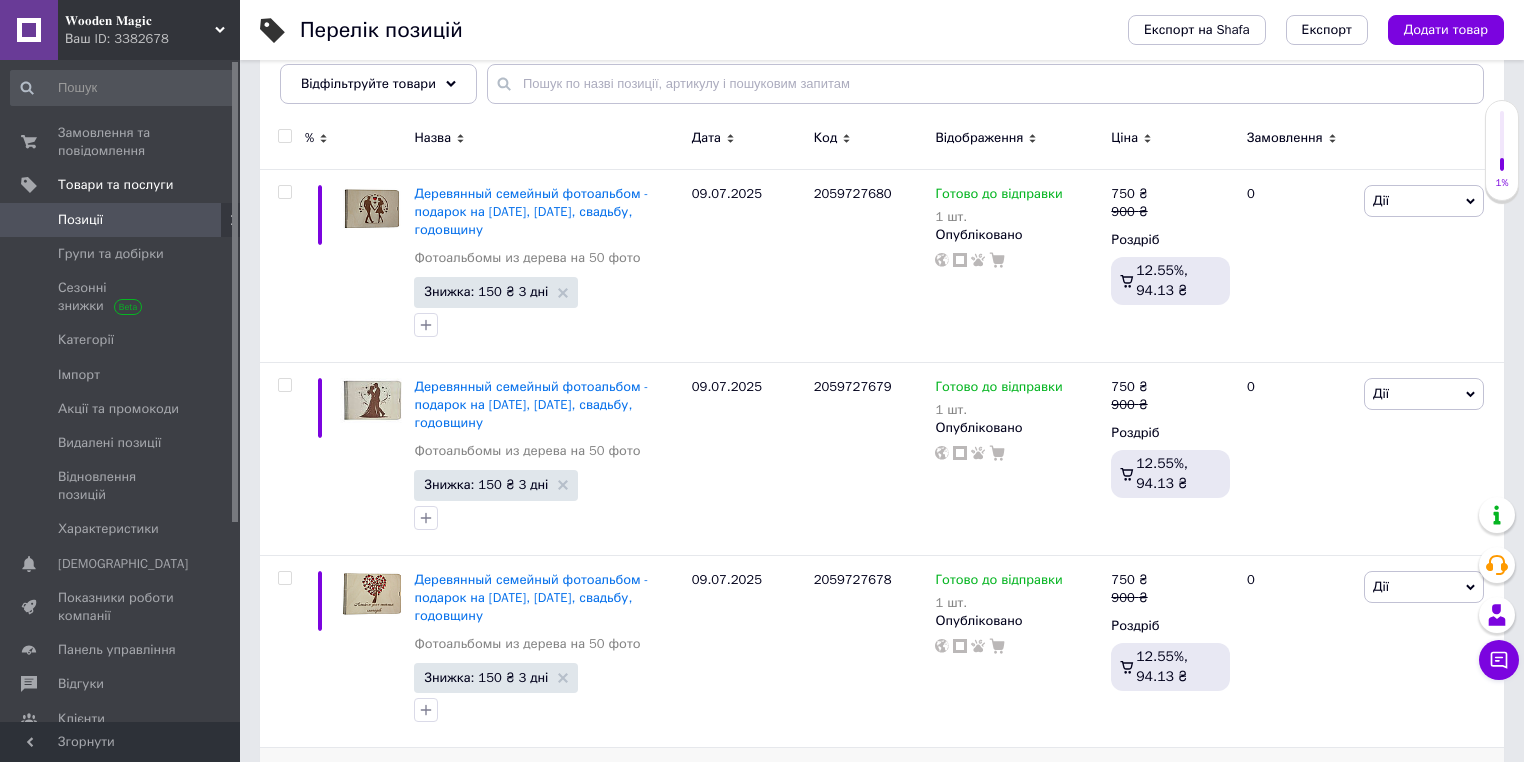 scroll, scrollTop: 80, scrollLeft: 0, axis: vertical 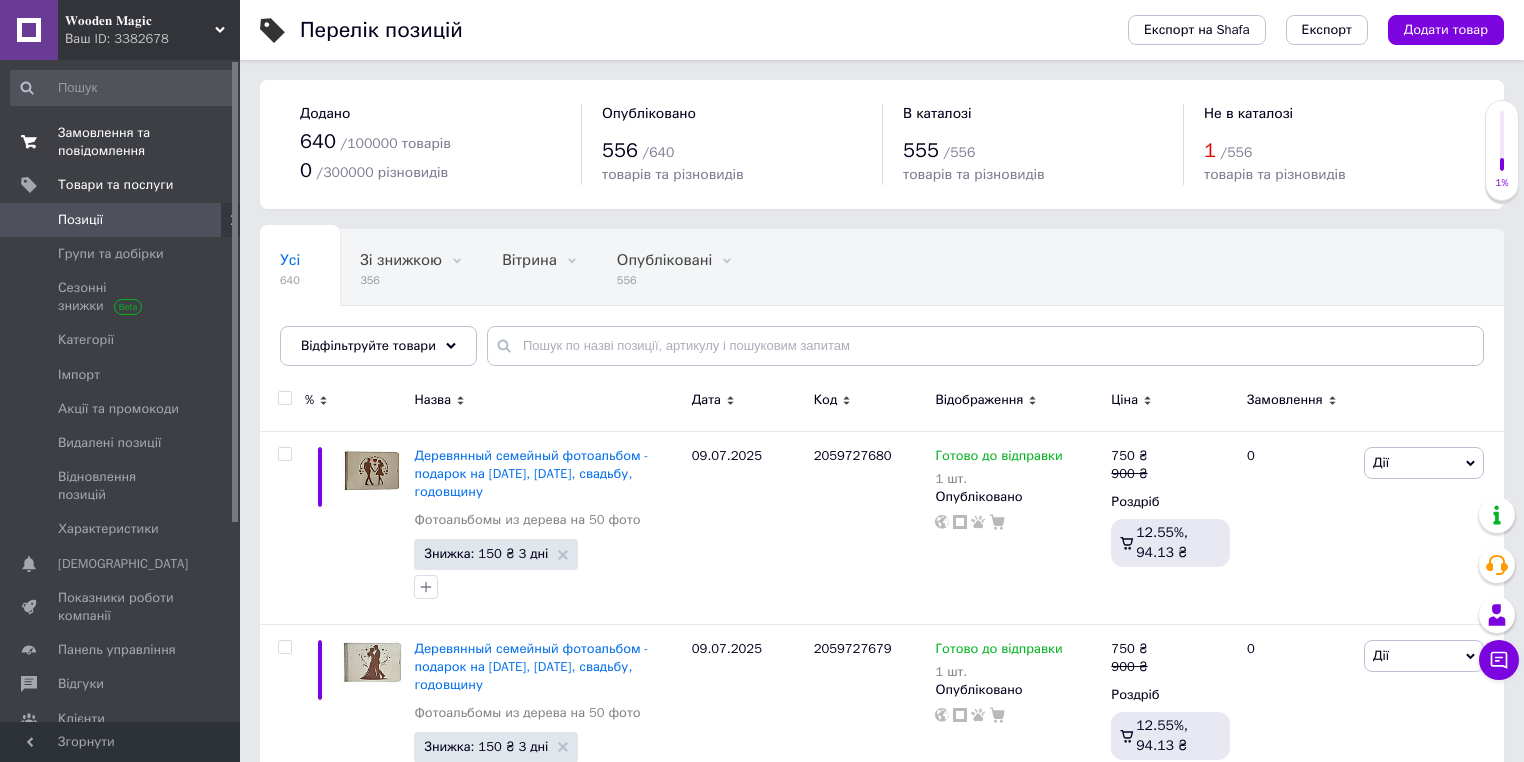 click on "Замовлення та повідомлення" at bounding box center (121, 142) 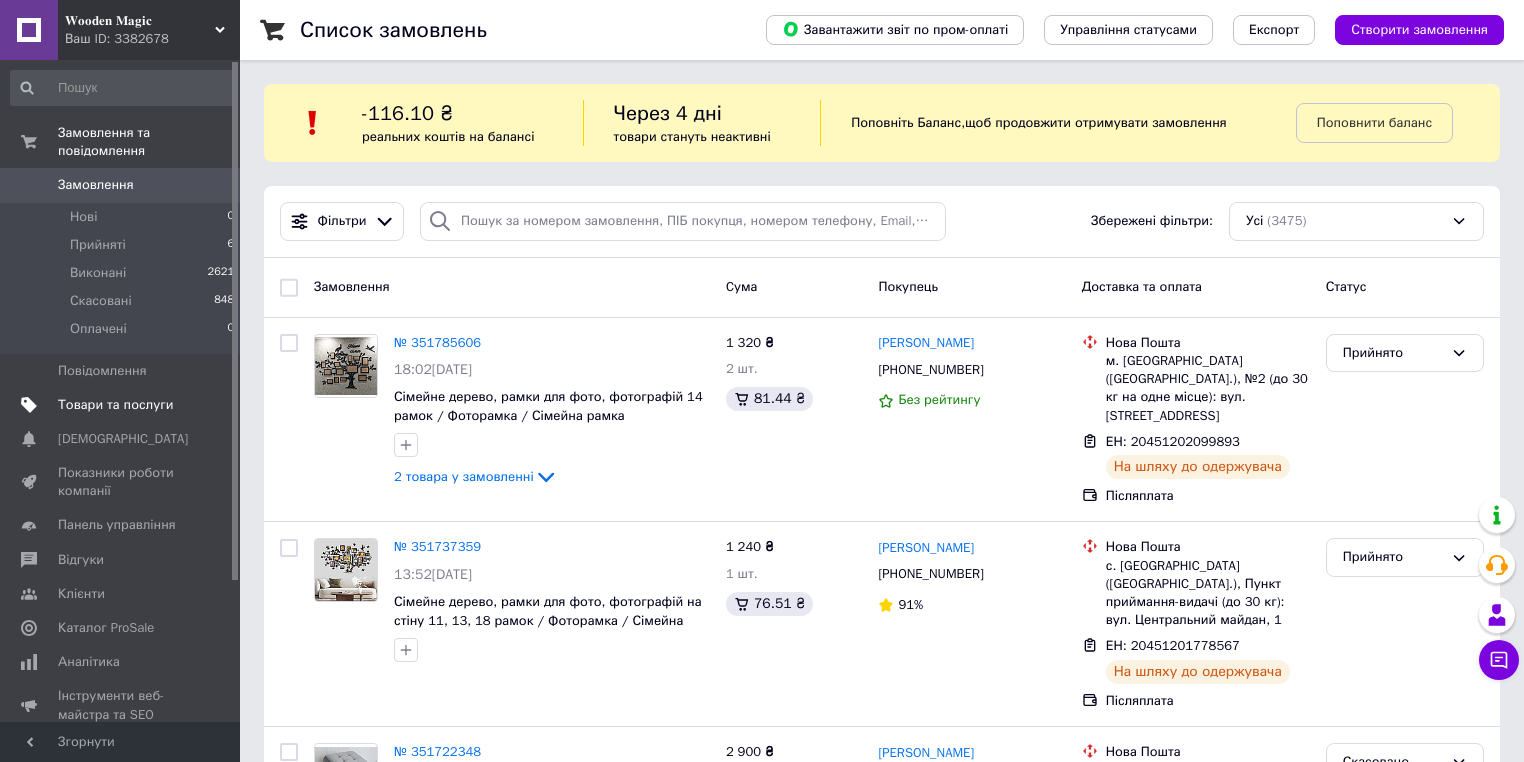 click on "Товари та послуги" at bounding box center (115, 405) 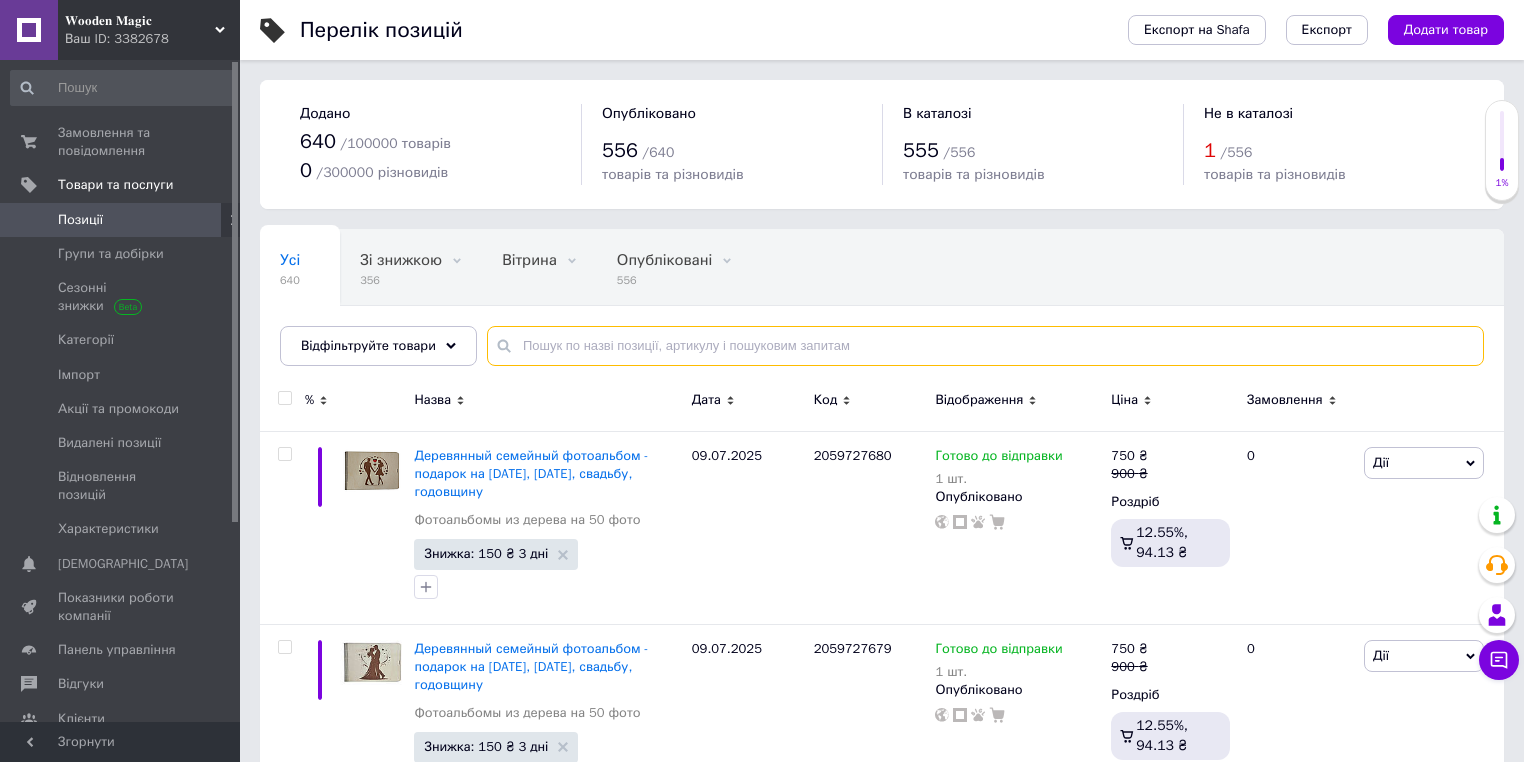 click at bounding box center (985, 346) 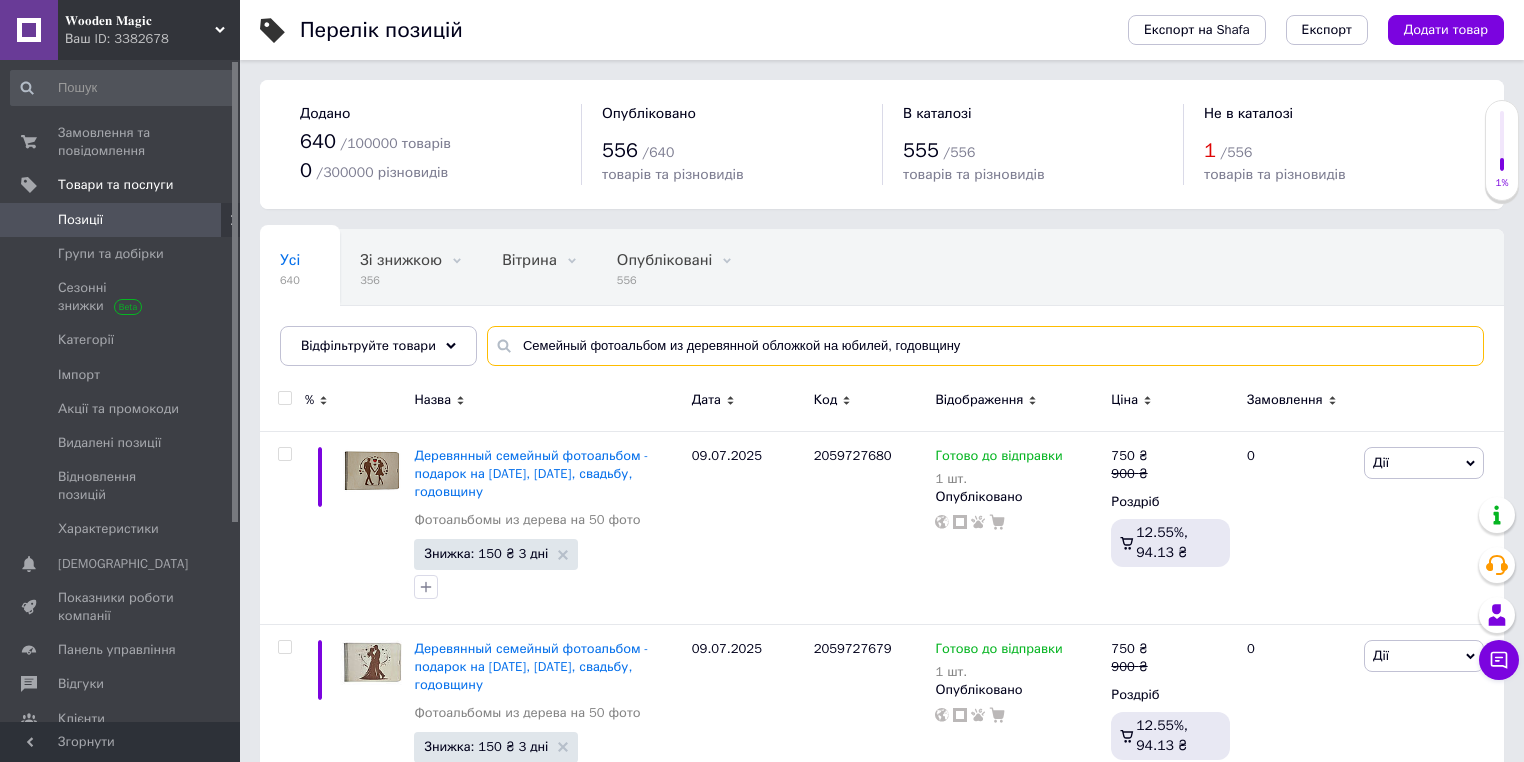 type on "Семейный фотоальбом из деревянной обложкой на юбилей, годовщину" 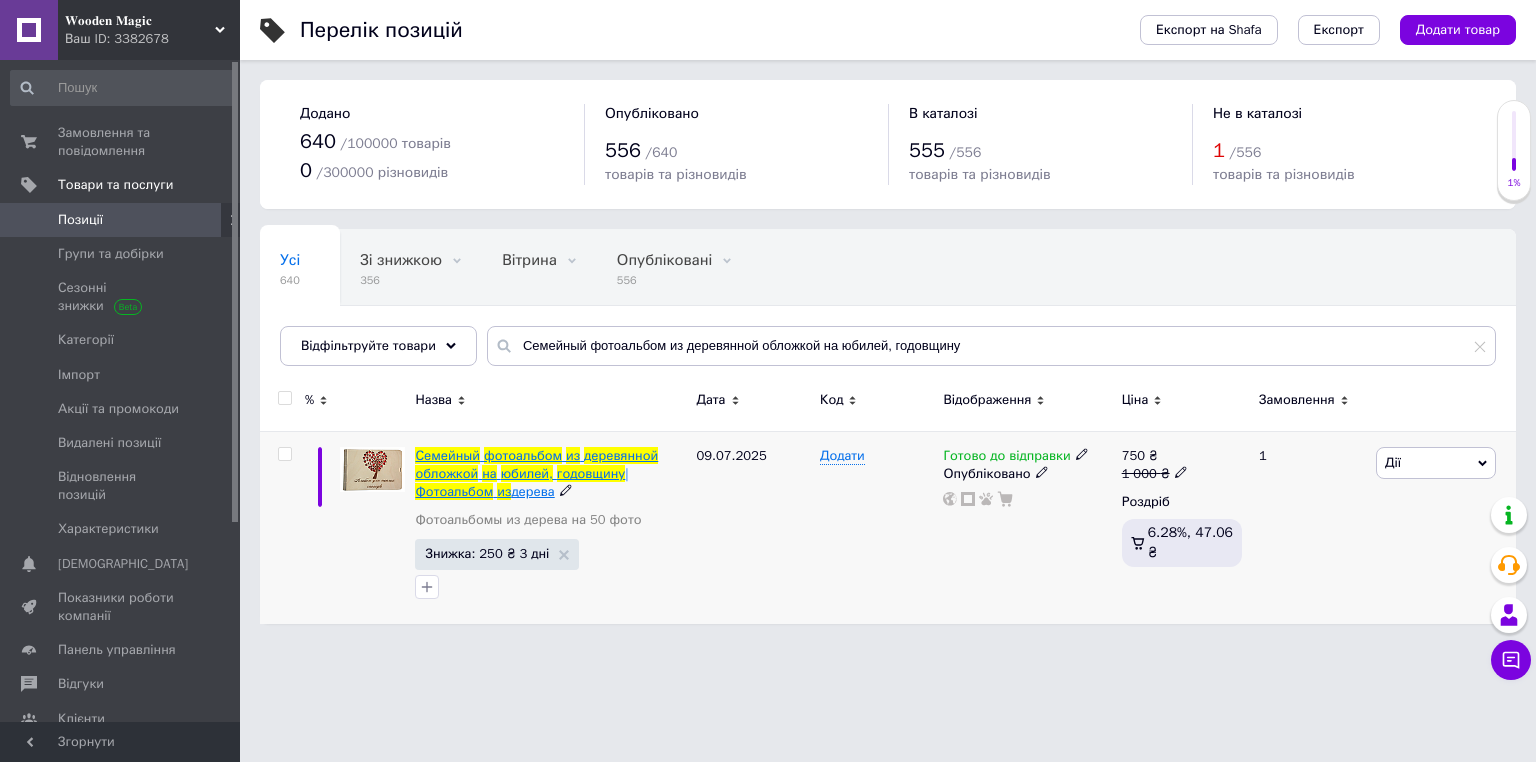 click on "юбилей," at bounding box center [527, 473] 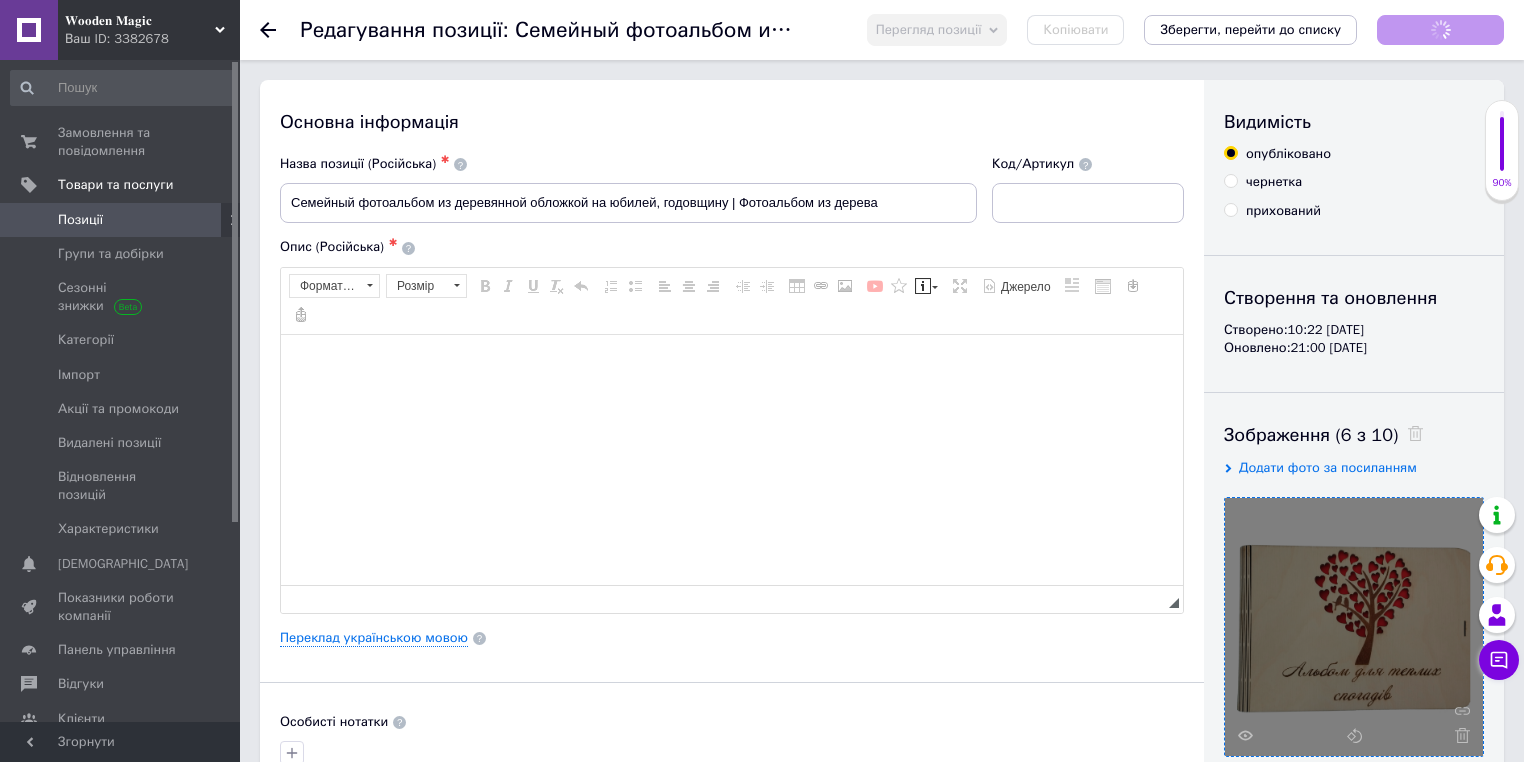 scroll, scrollTop: 160, scrollLeft: 0, axis: vertical 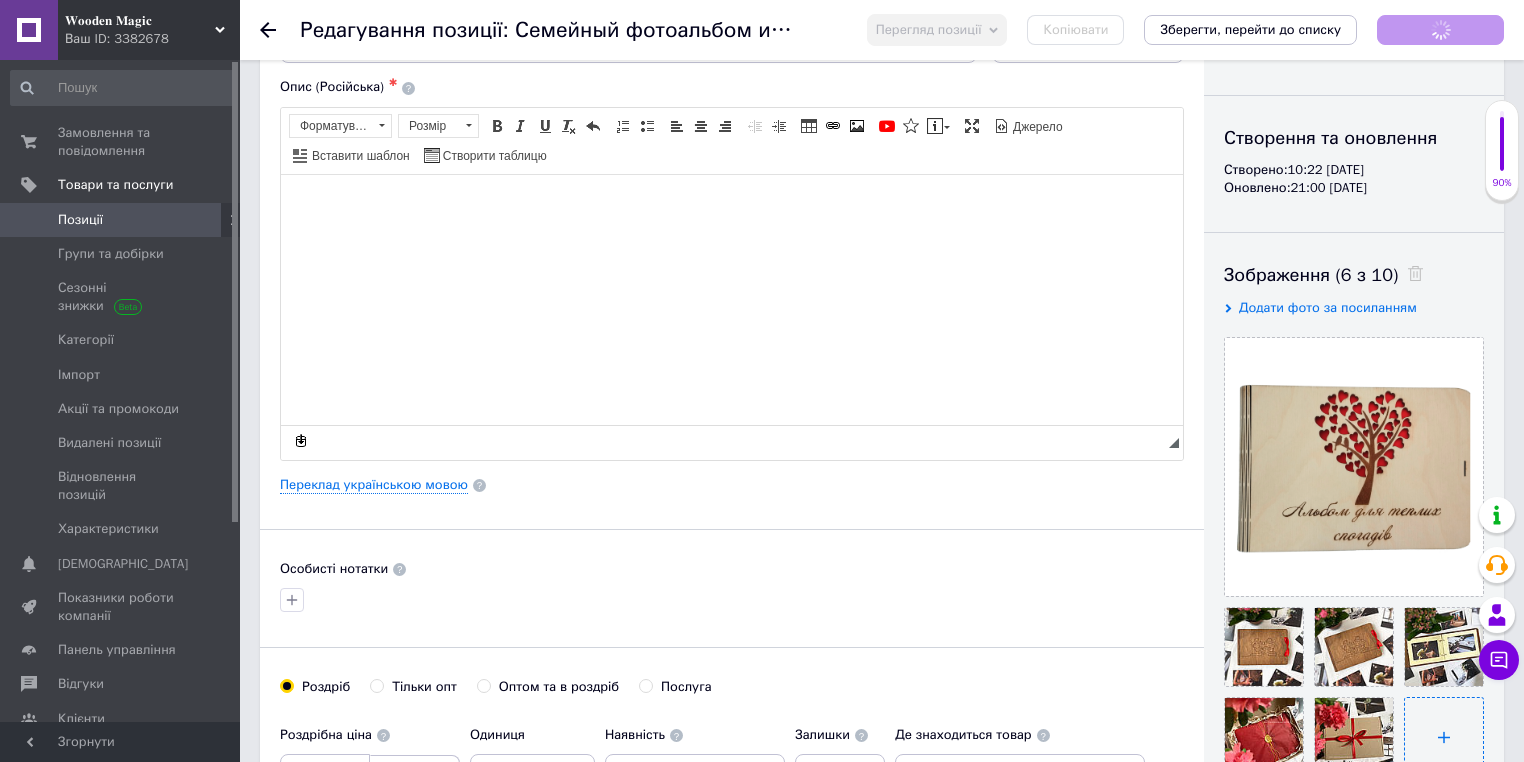 click at bounding box center (1444, 737) 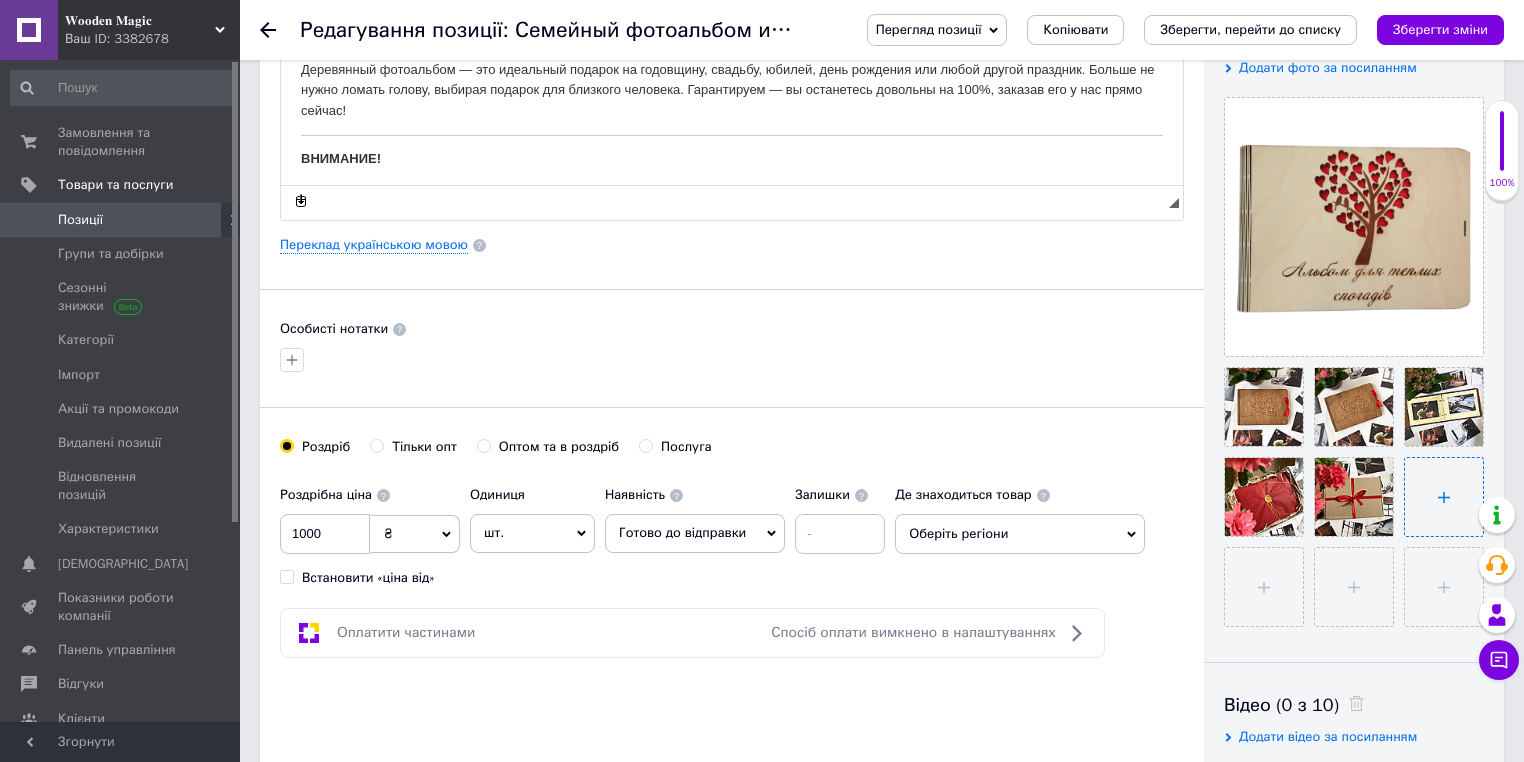 scroll, scrollTop: 0, scrollLeft: 0, axis: both 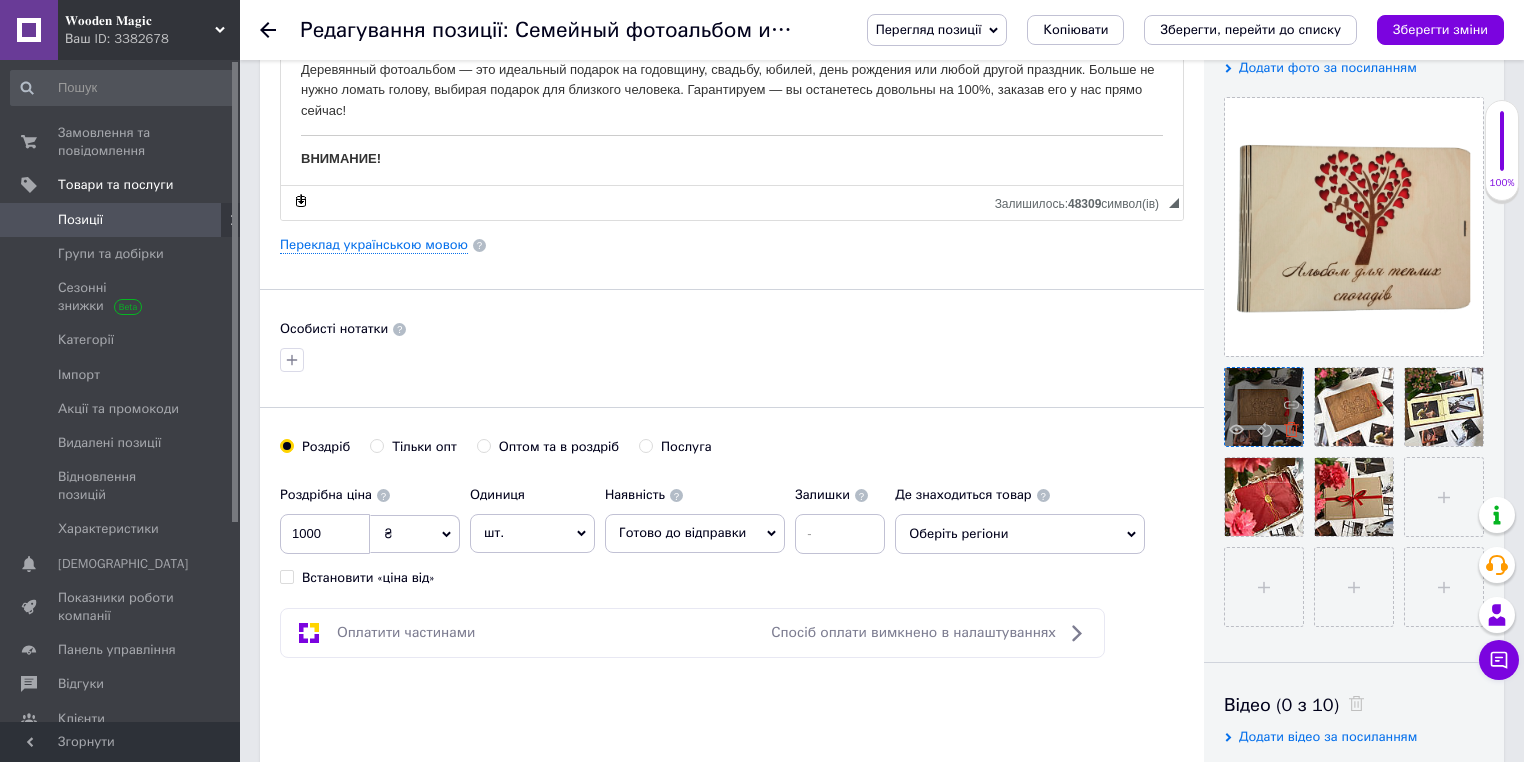 click 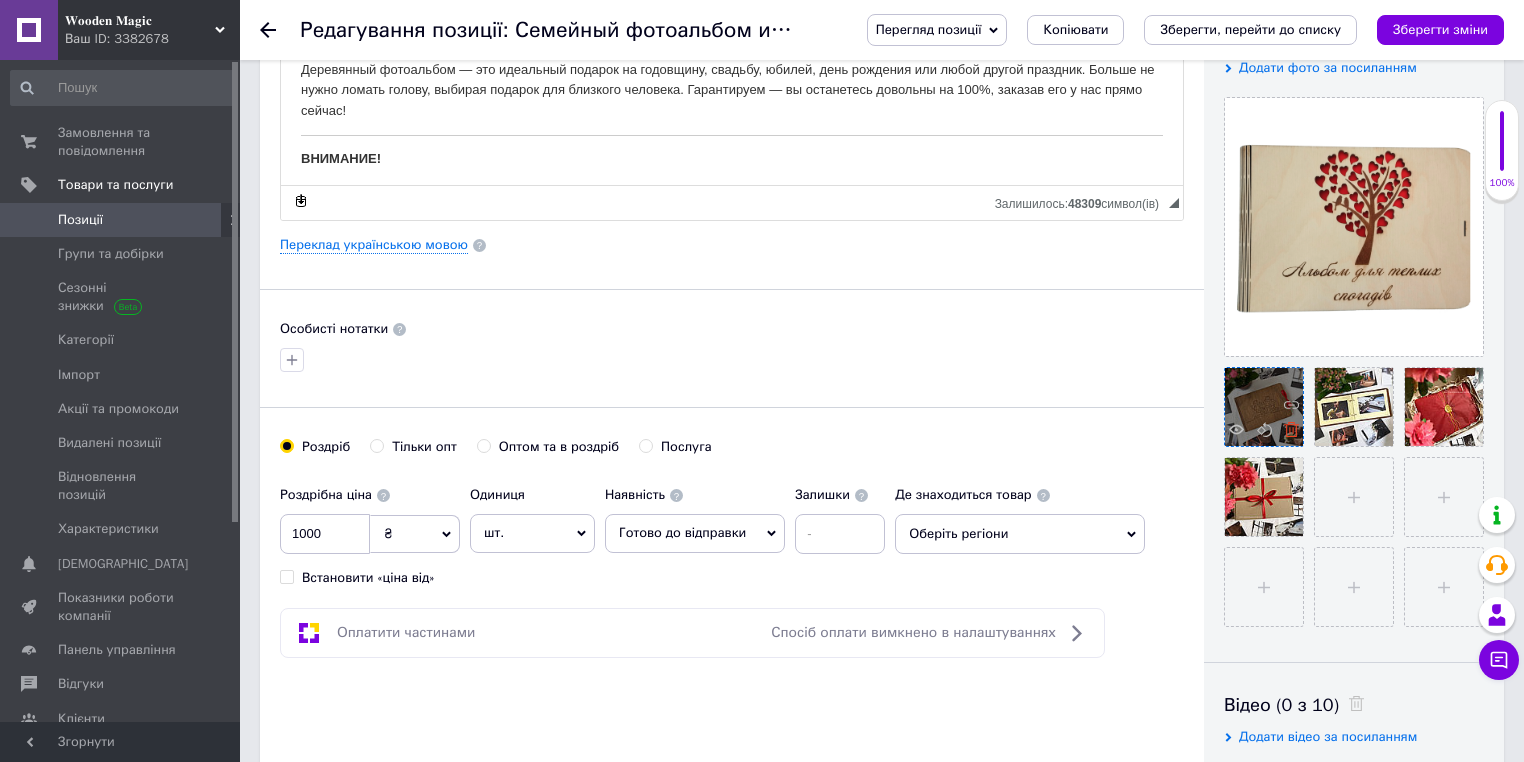 click 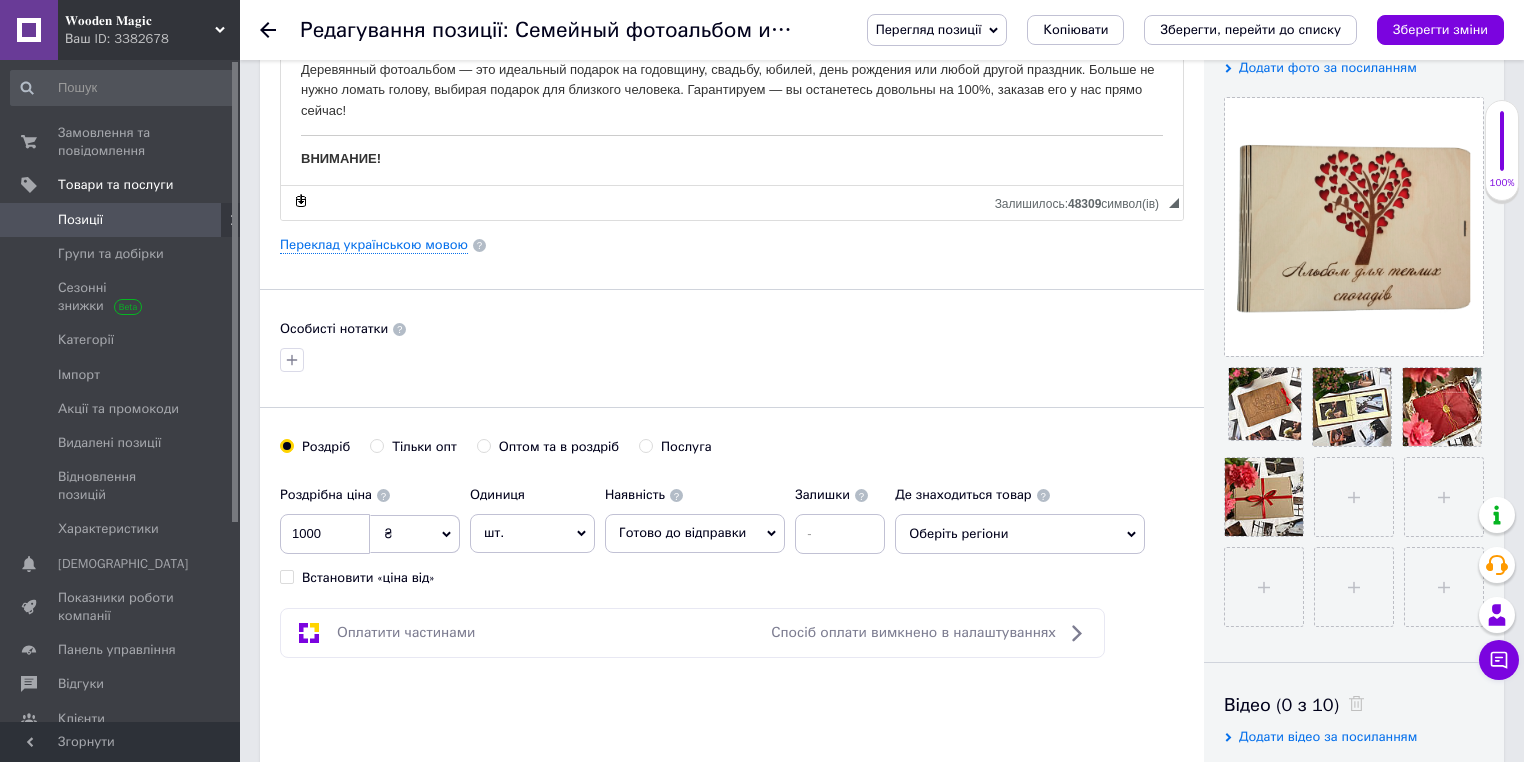 click at bounding box center (1265, 404) 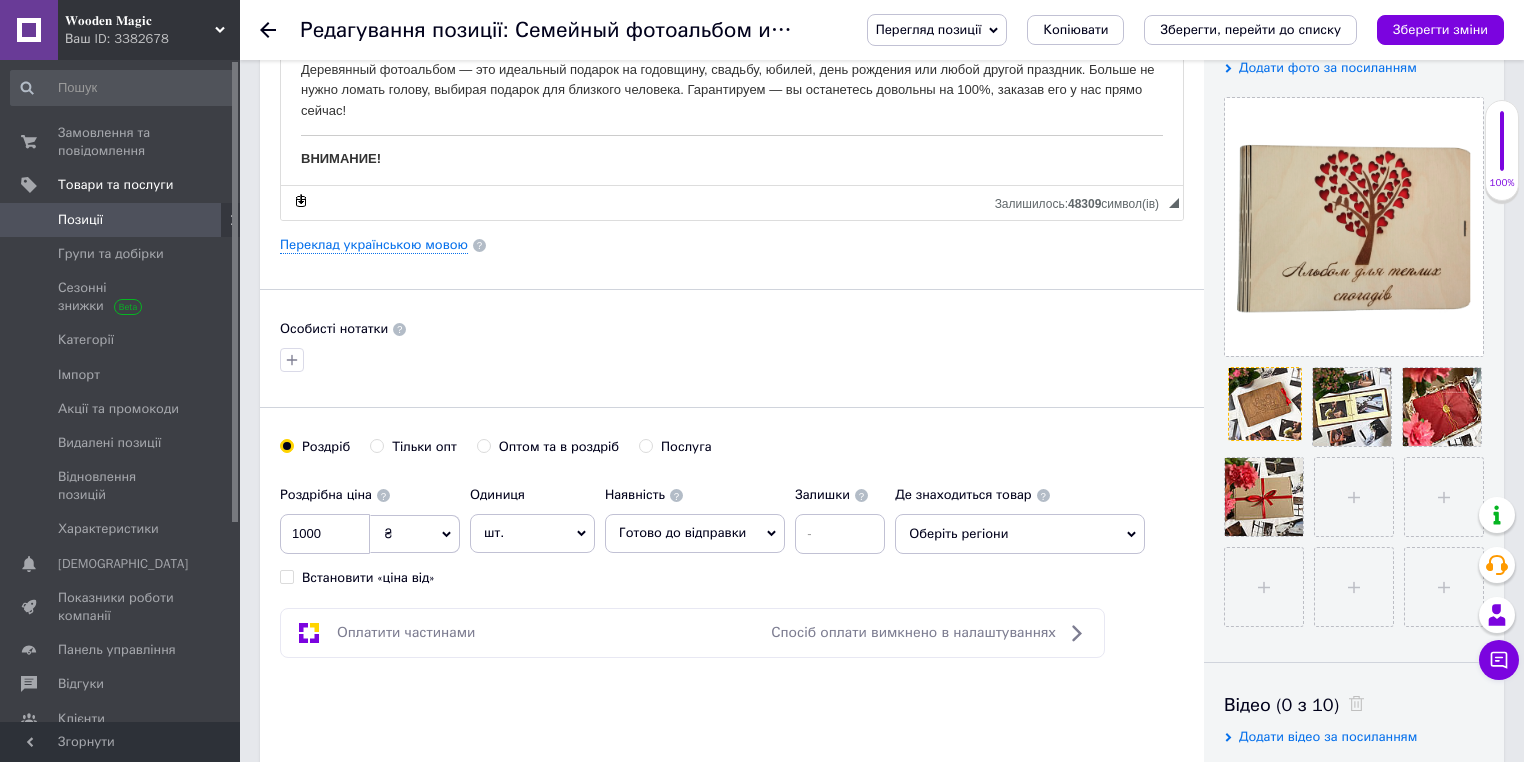 click at bounding box center (1265, 404) 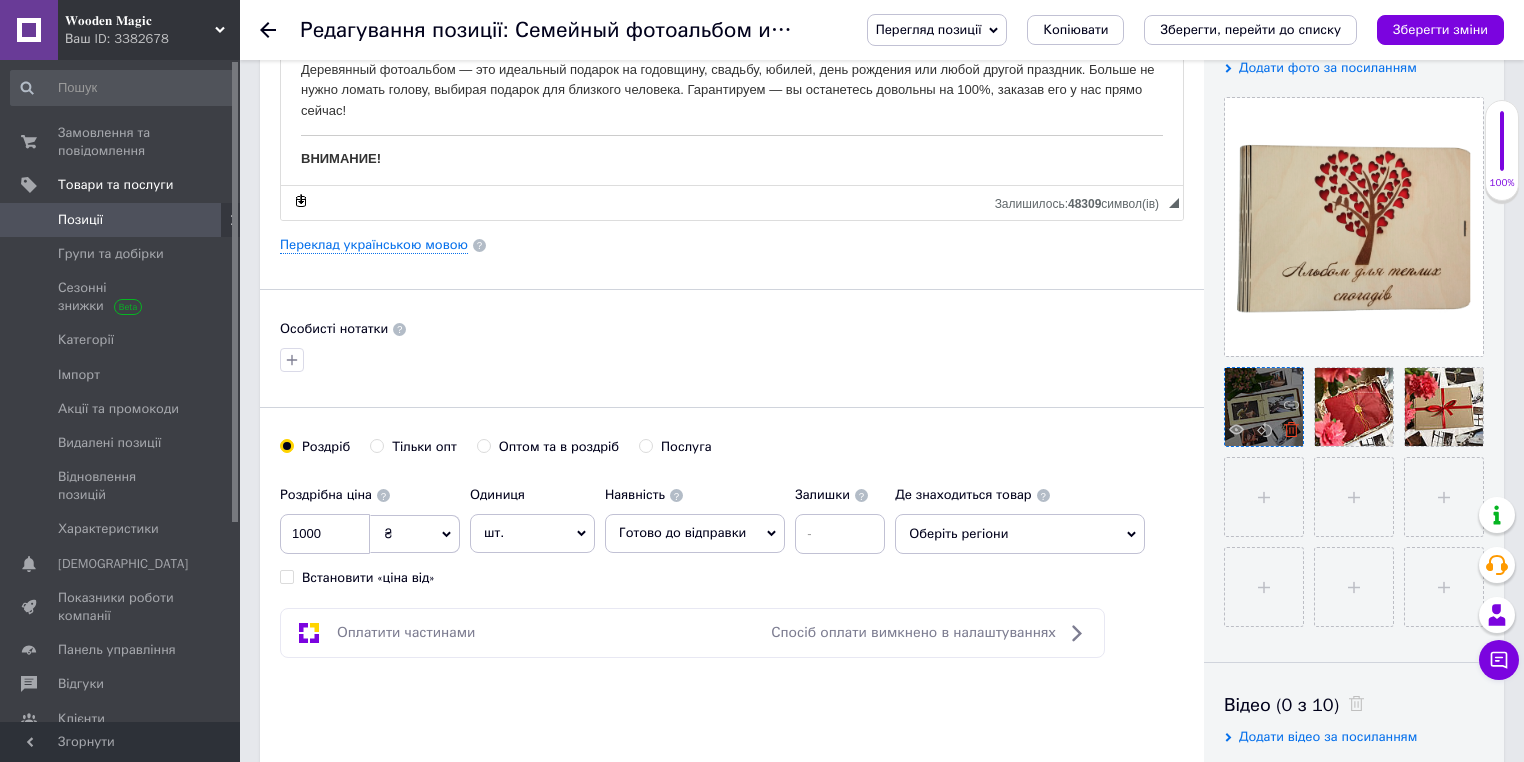 click 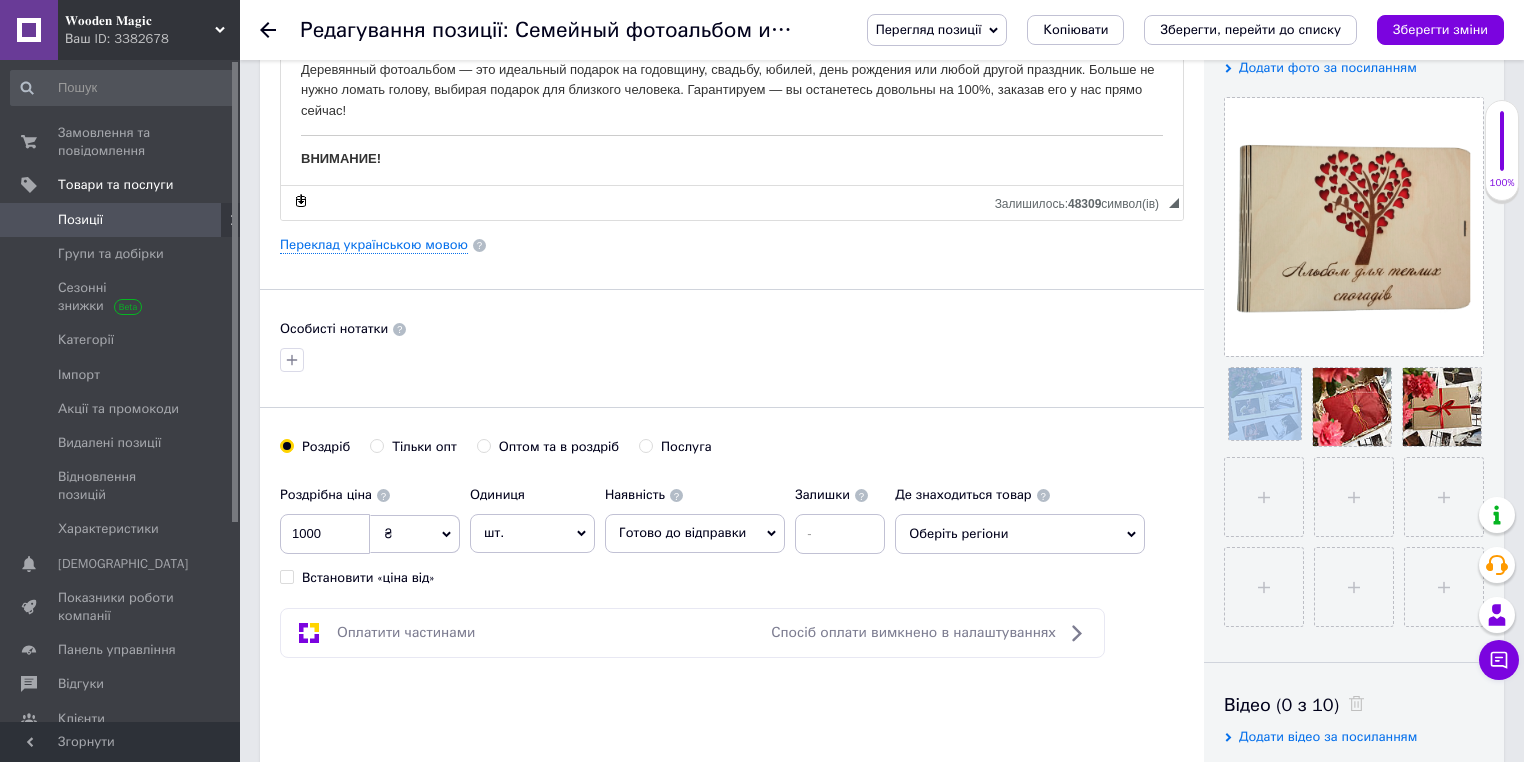 click at bounding box center [1265, 404] 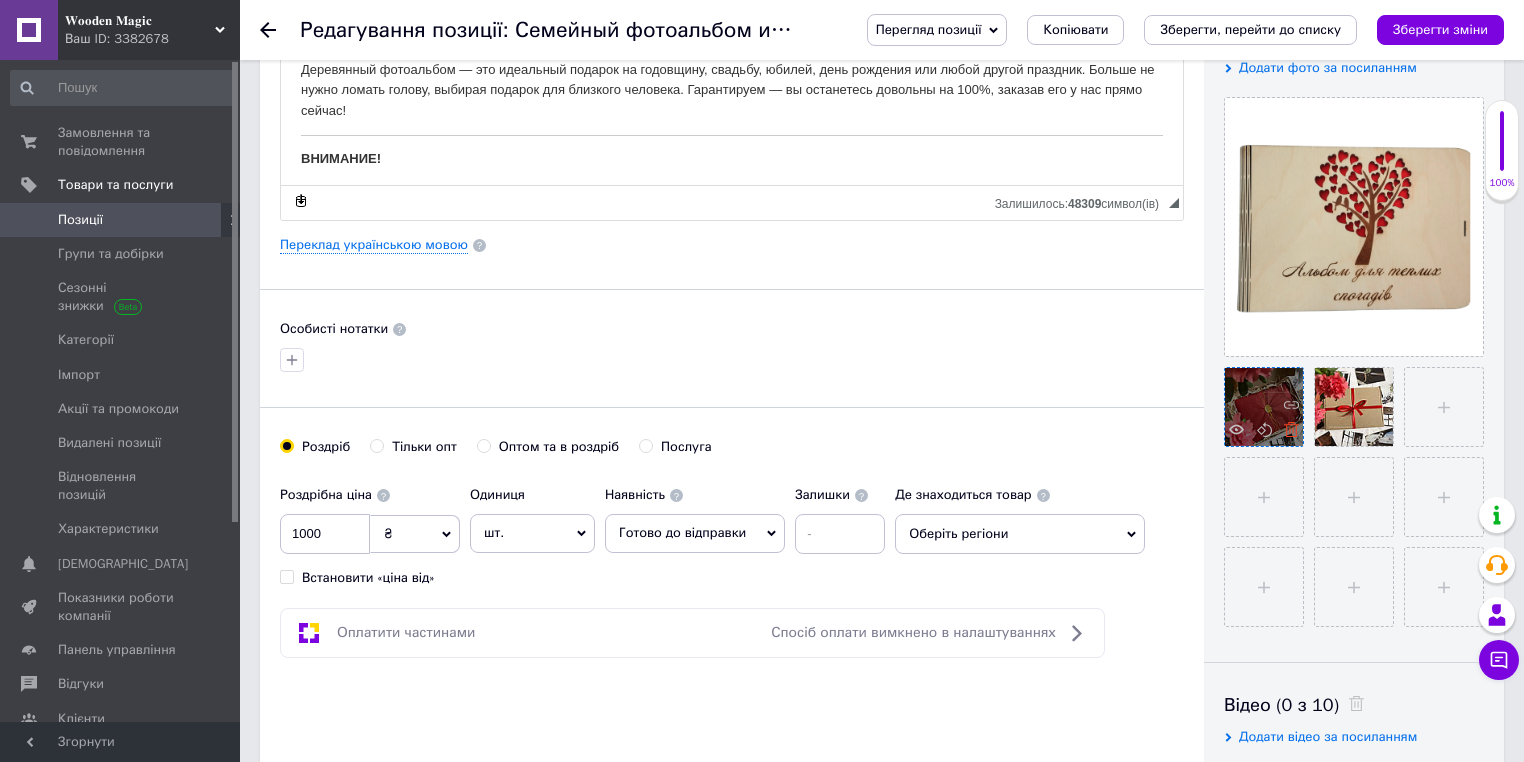 click 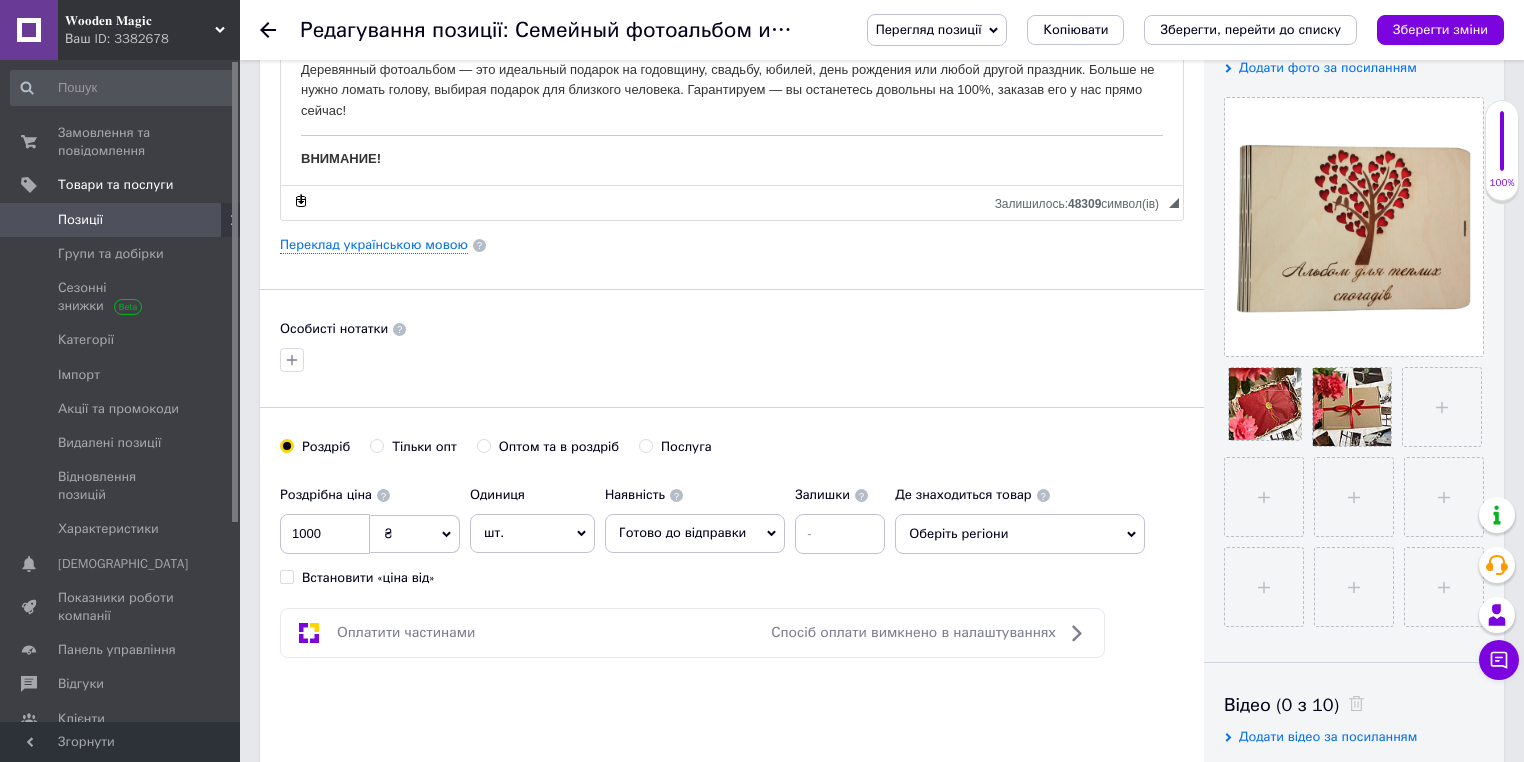 click at bounding box center [1265, 404] 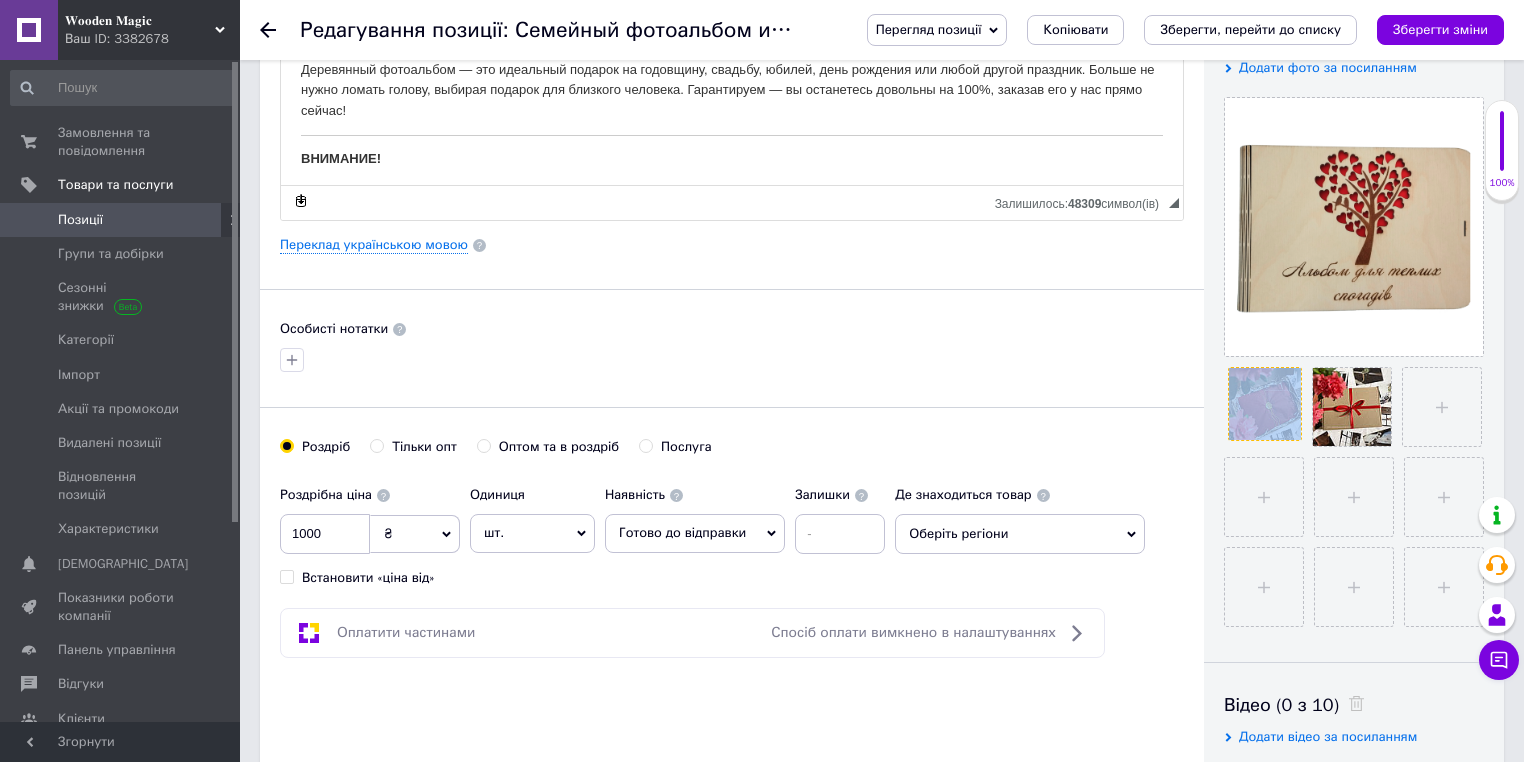 click at bounding box center (1265, 404) 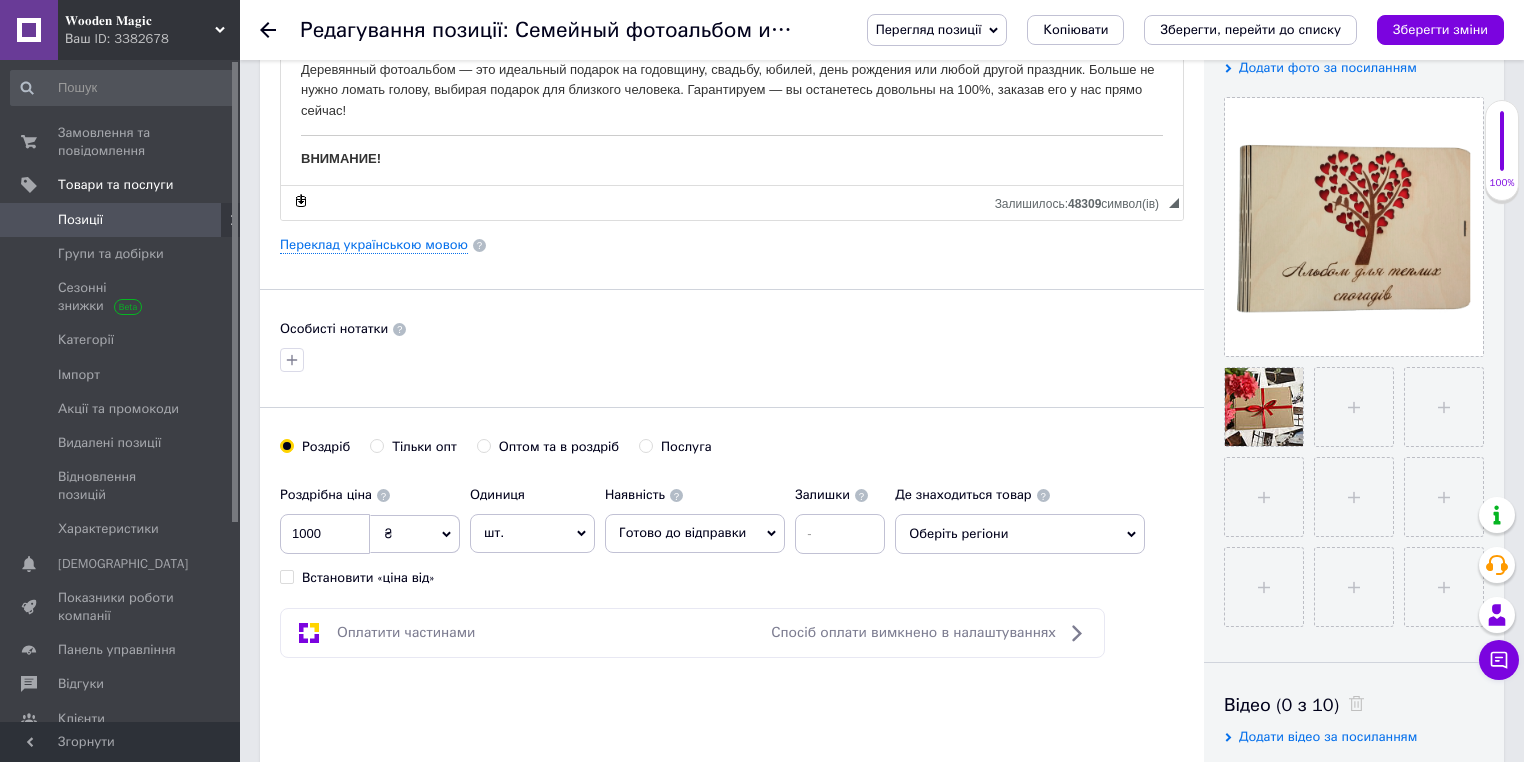 click 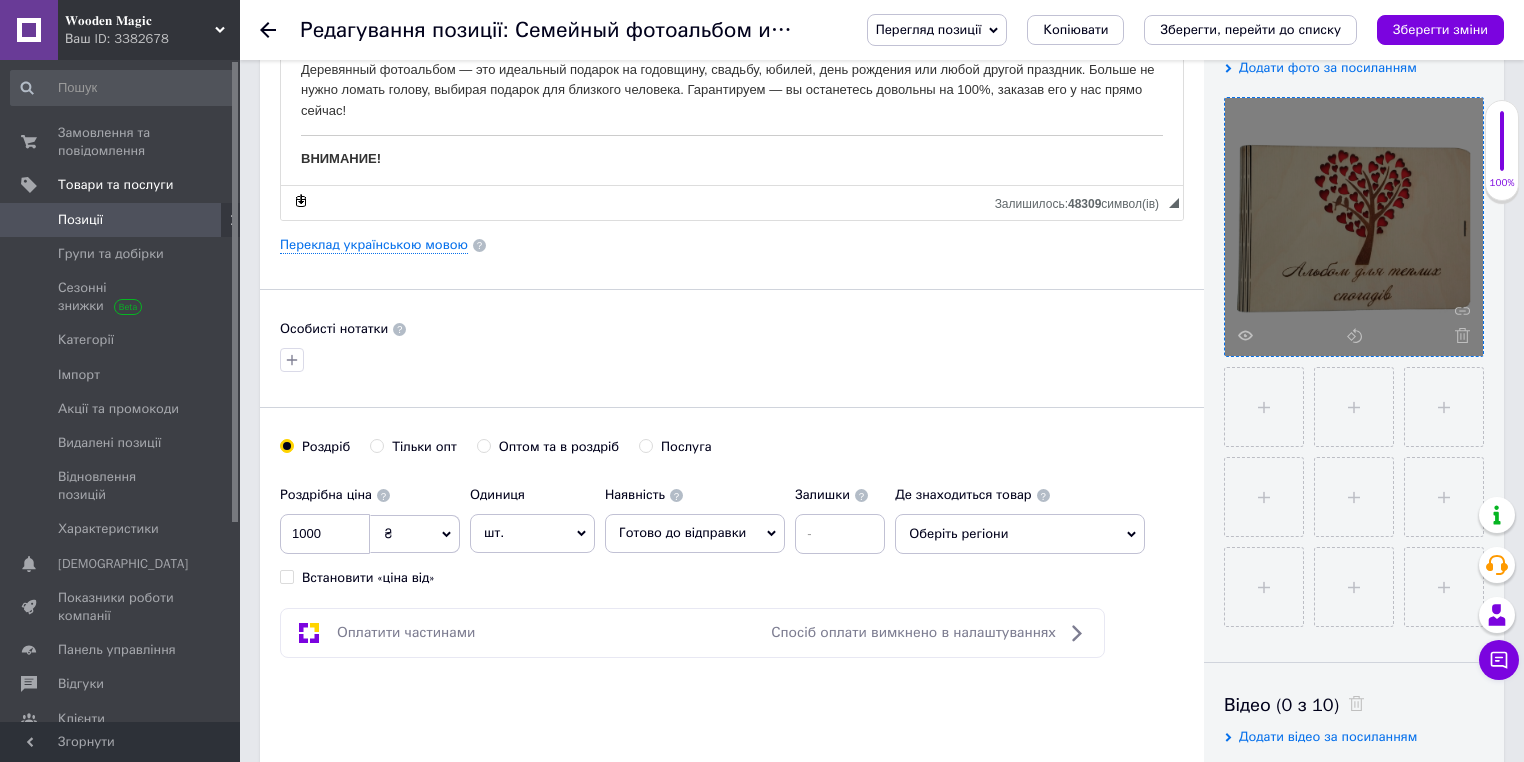 click 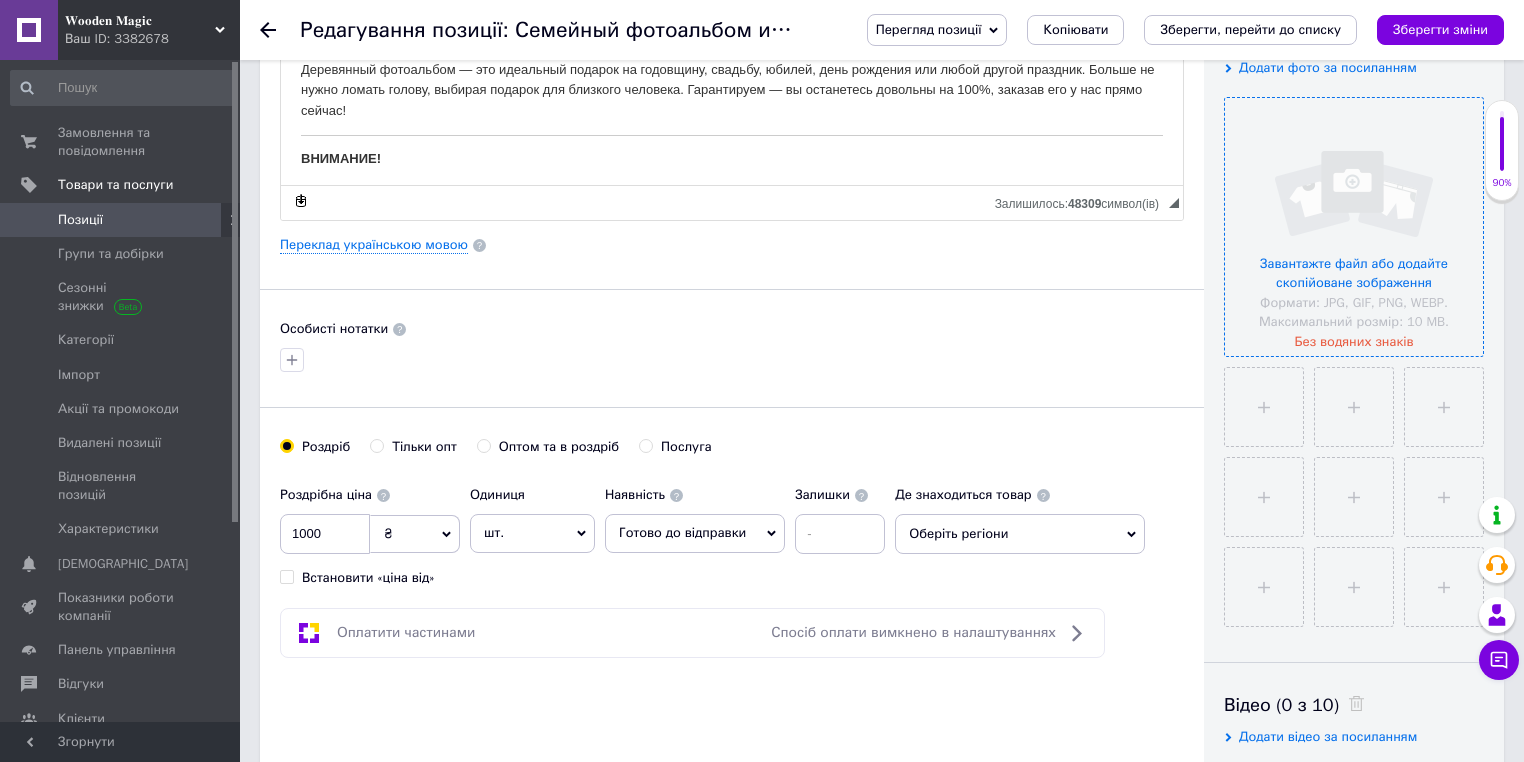 click at bounding box center (1354, 227) 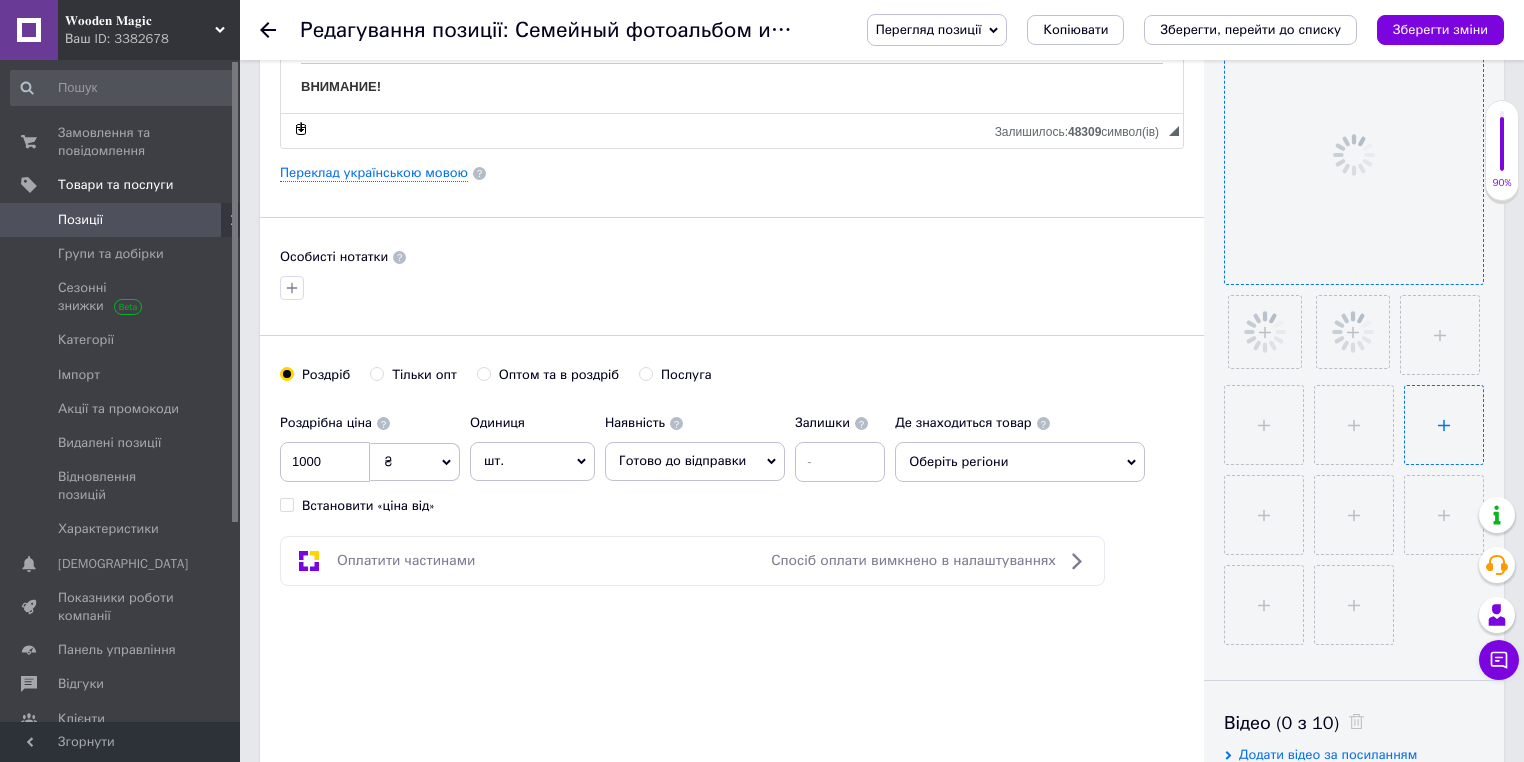 scroll, scrollTop: 480, scrollLeft: 0, axis: vertical 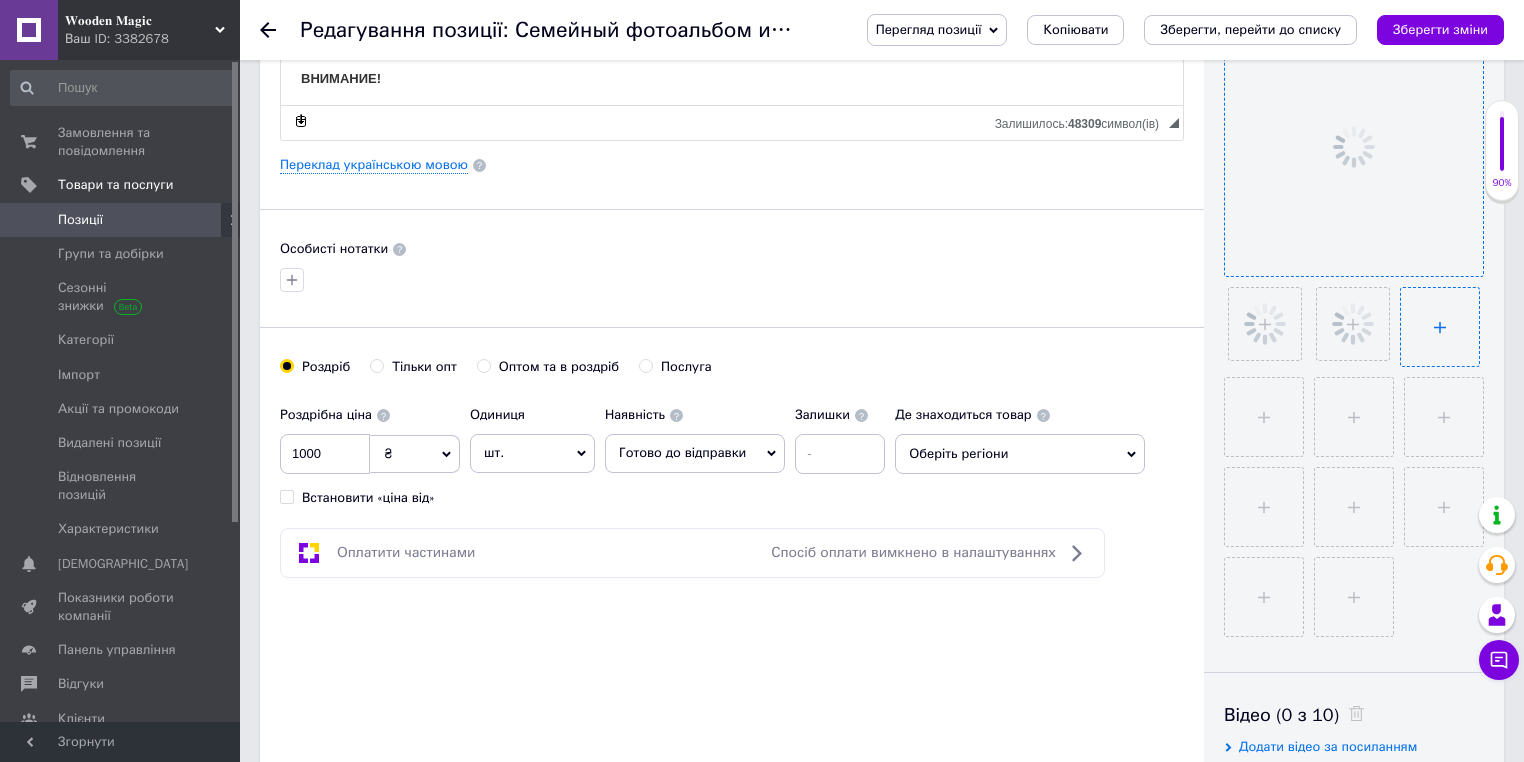 click at bounding box center (1440, 327) 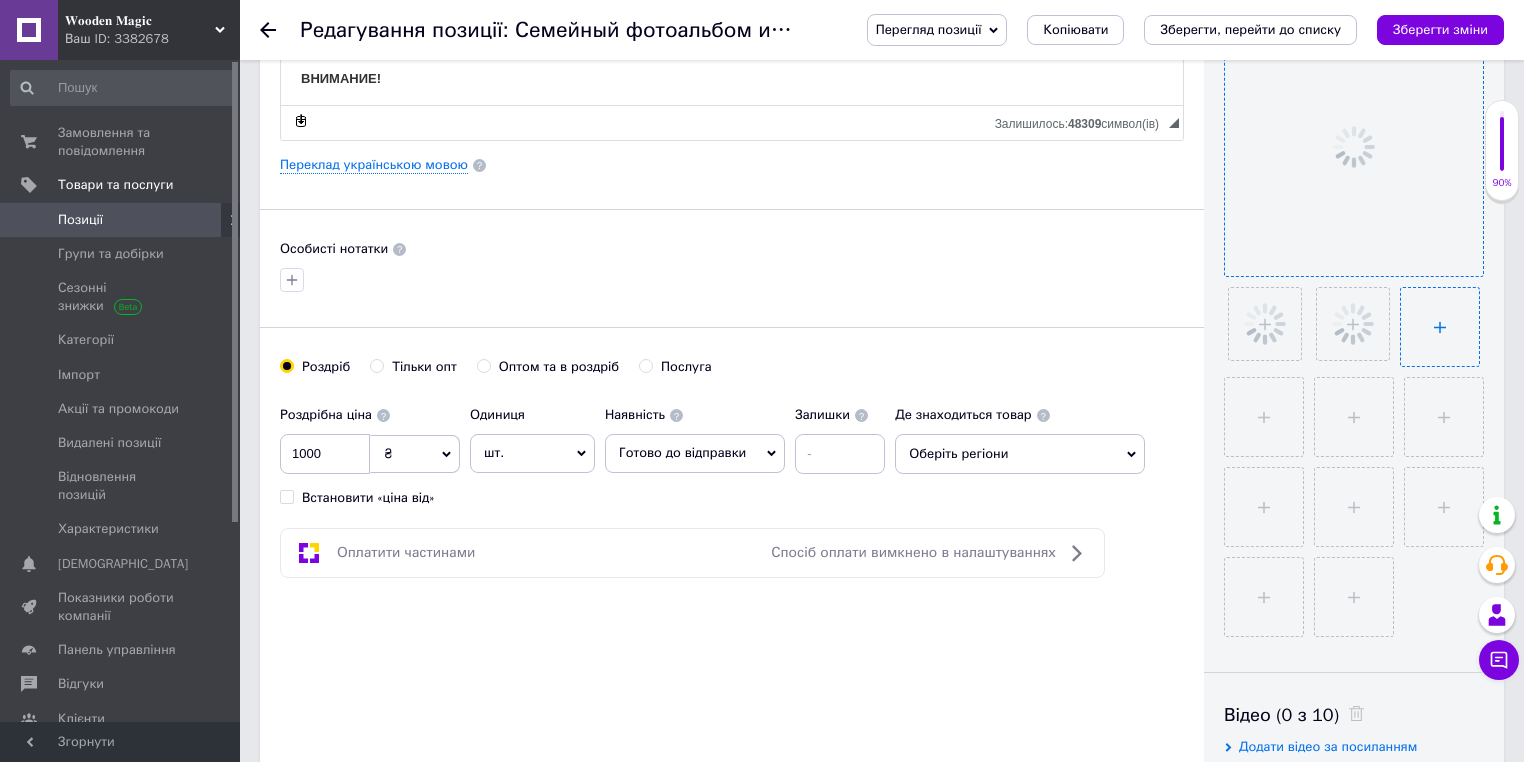 type on "C:\fakepath\2.png" 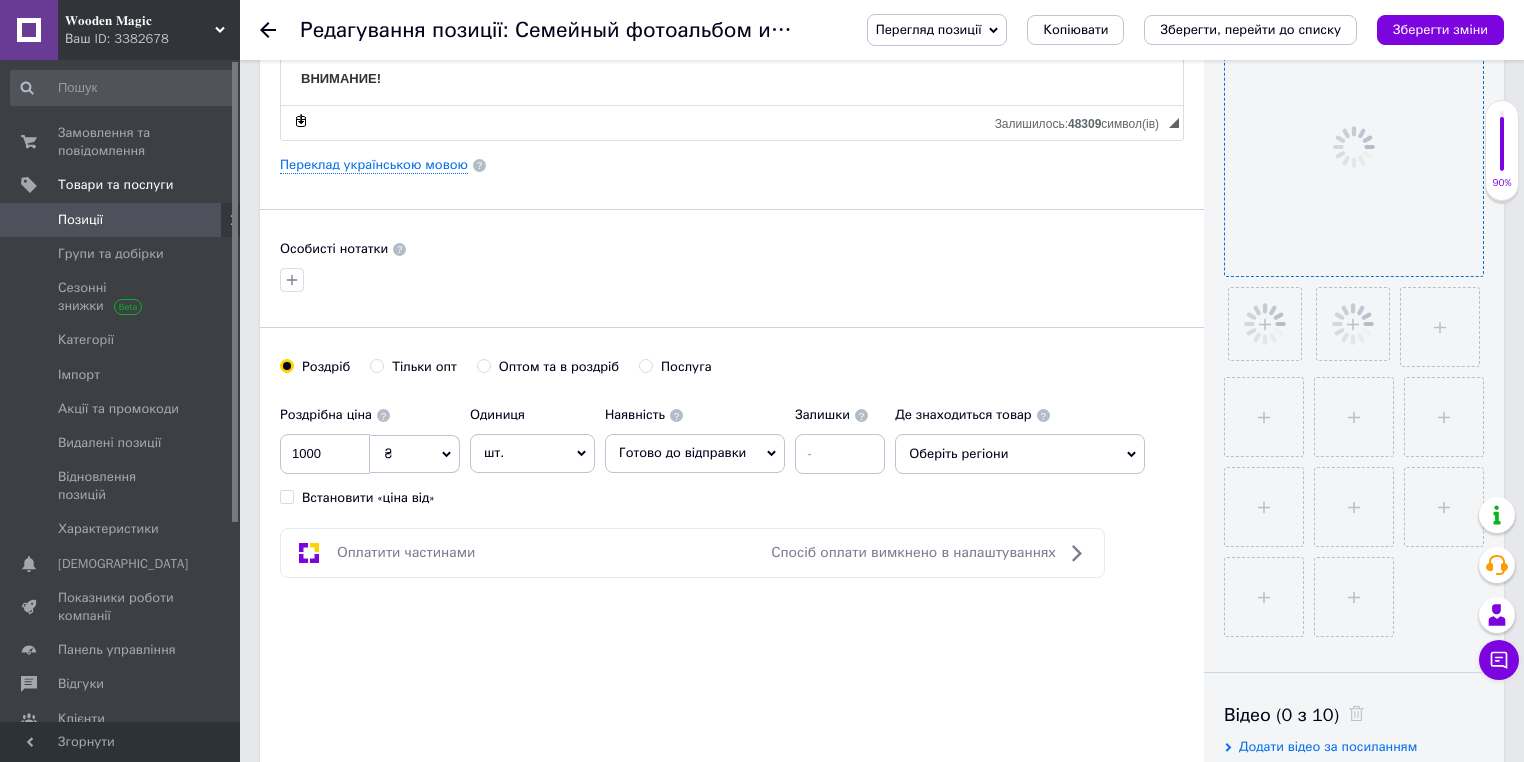 type 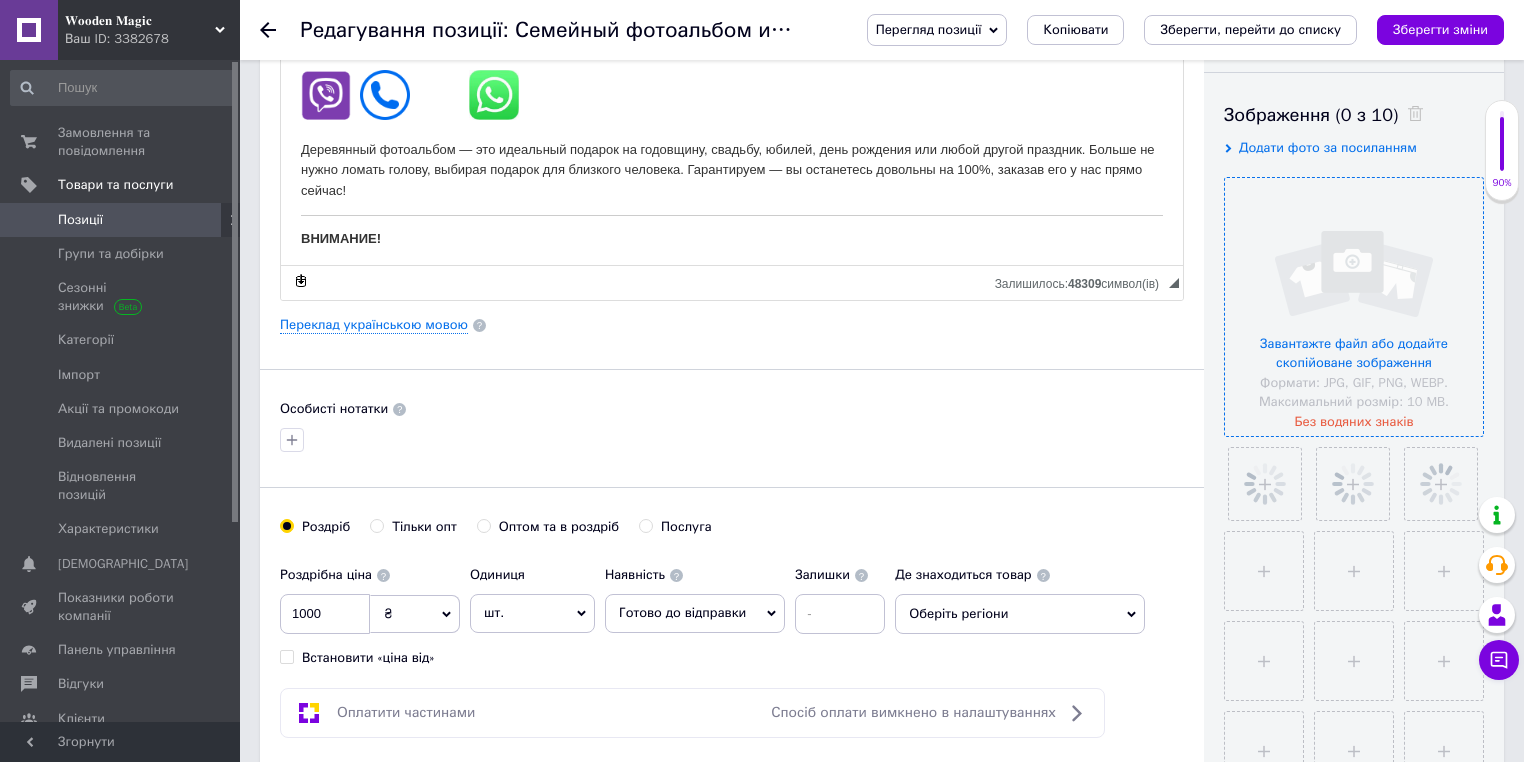 click on "Основна інформація Назва позиції (Російська) ✱ Семейный фотоальбом из деревянной обложкой на юбилей, годовщину | Фотоальбом из дерева Код/Артикул Опис (Російська) ✱ Быстрая связь с нами через:
Деревянный фотоальбом — это идеальный подарок на годовщину, свадьбу, юбилей, день рождения или любой другой праздник. Больше не нужно ломать голову, выбирая подарок для близкого человека. Гарантируем — вы останетесь довольны на 100%, заказав его у нас прямо сейчас!
ВНИМАНИЕ!
Красивая подарочная упаковка уже включена в стоимость!
ХАРАКТЕРИСТИКИ:" at bounding box center [732, 360] 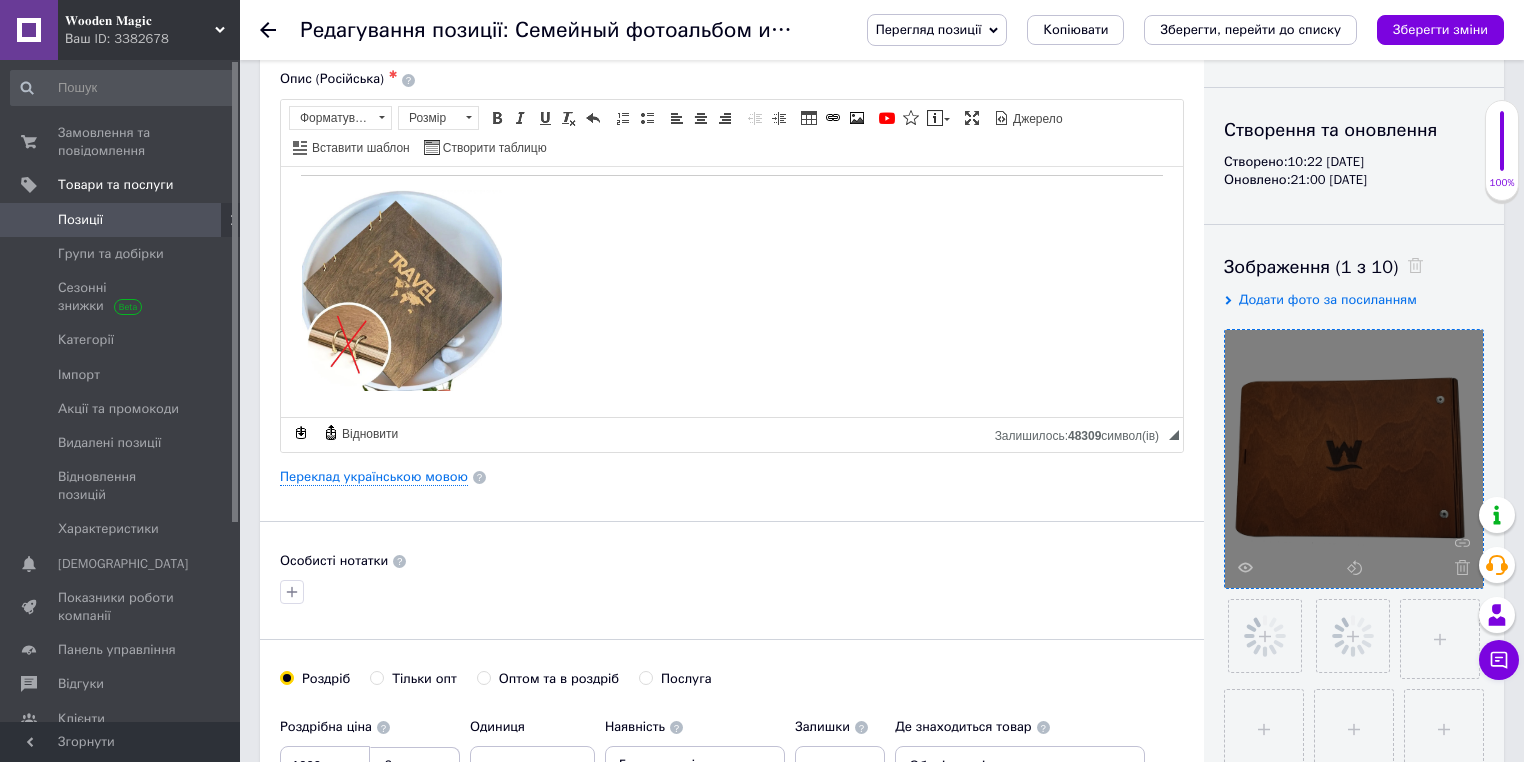 scroll, scrollTop: 240, scrollLeft: 0, axis: vertical 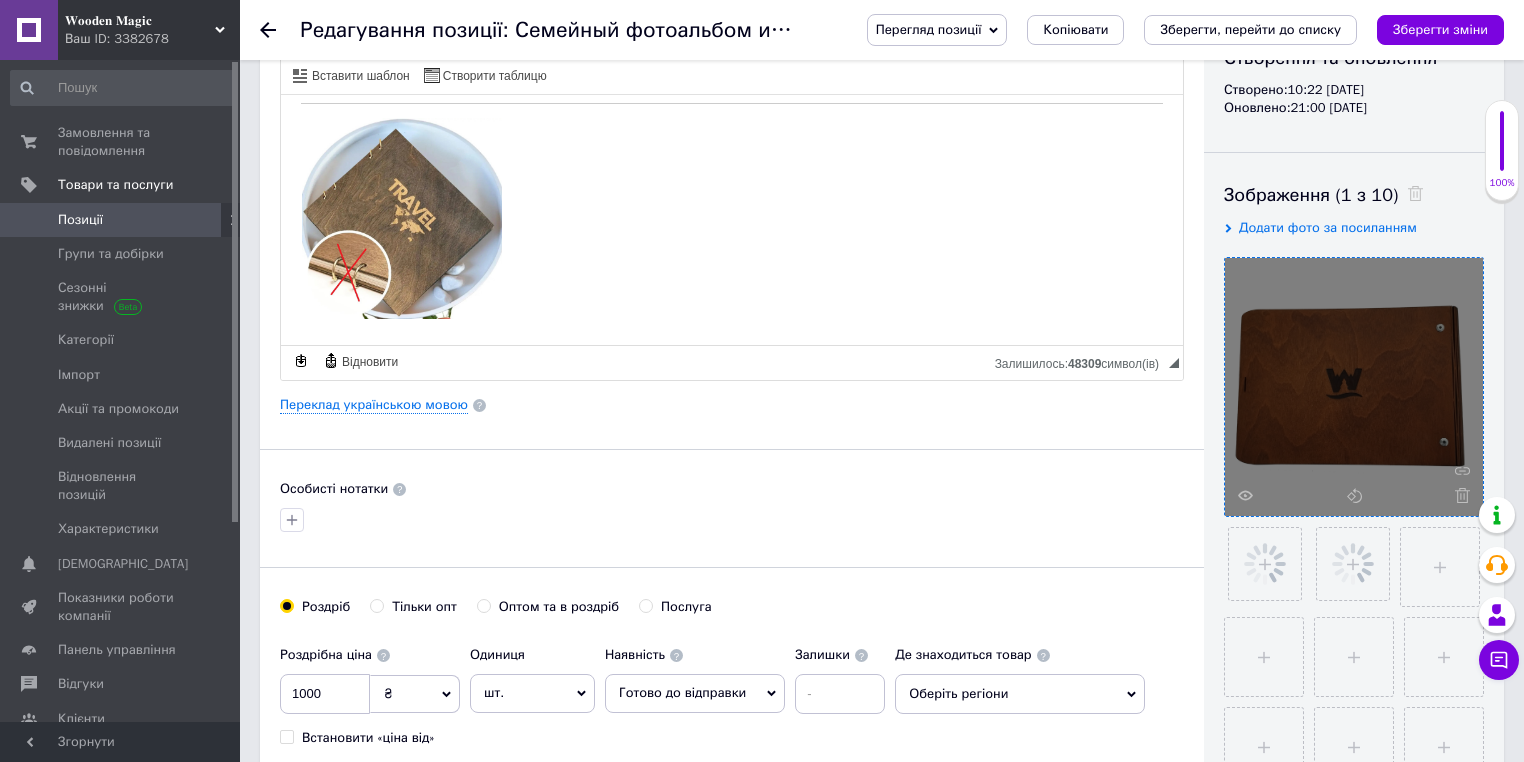 click at bounding box center [732, 520] 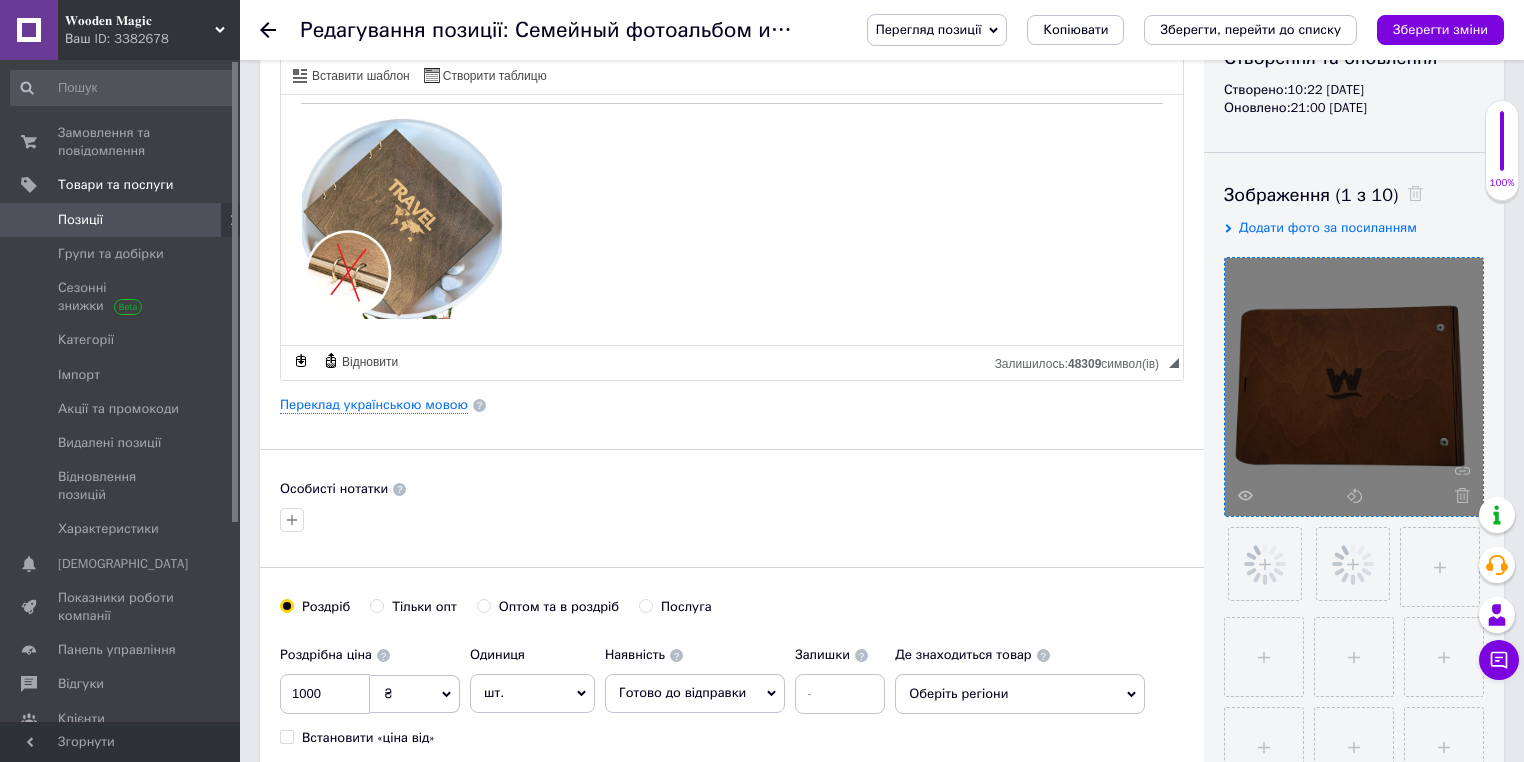 click on "Особисті нотатки" at bounding box center (732, 489) 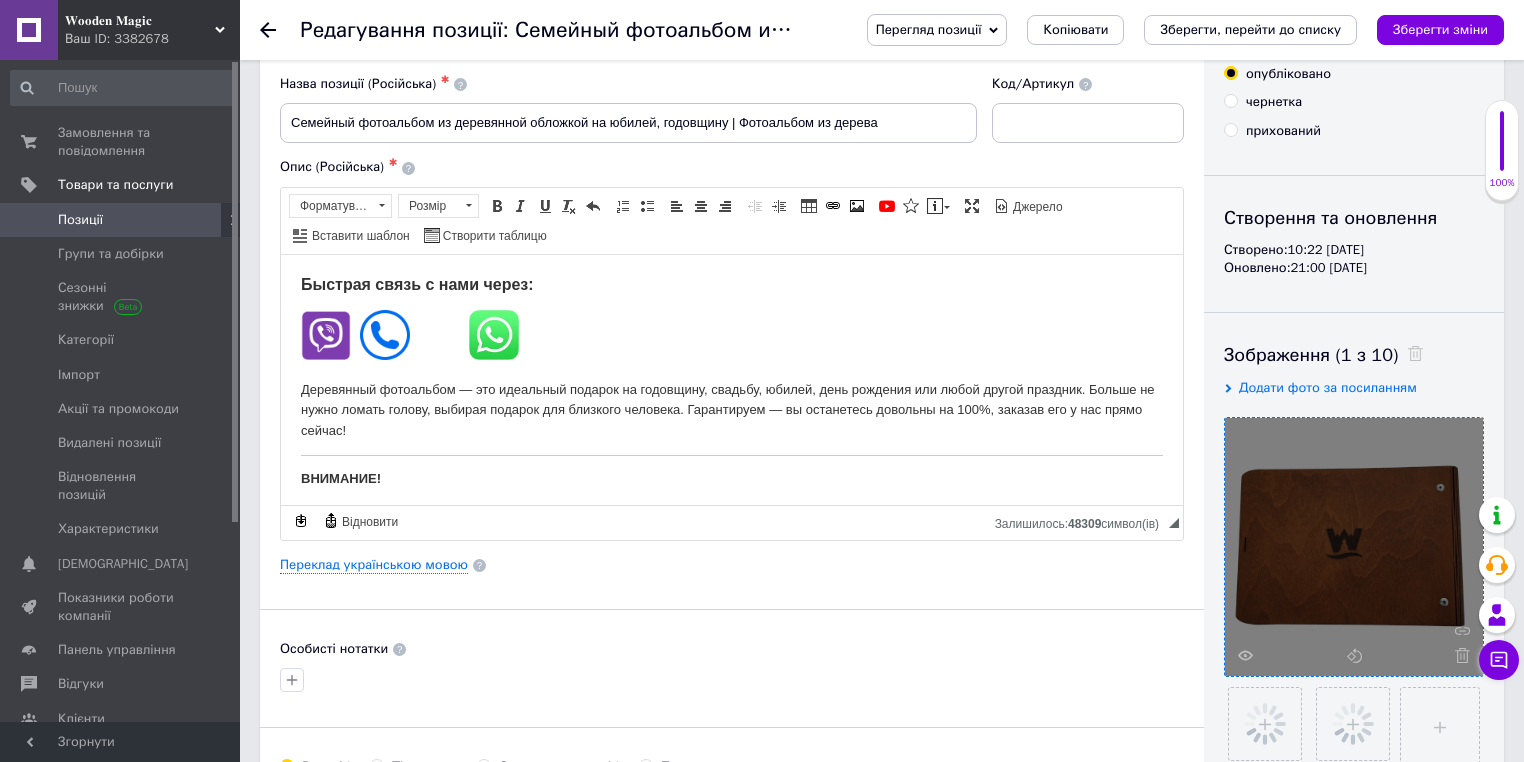 scroll, scrollTop: 240, scrollLeft: 0, axis: vertical 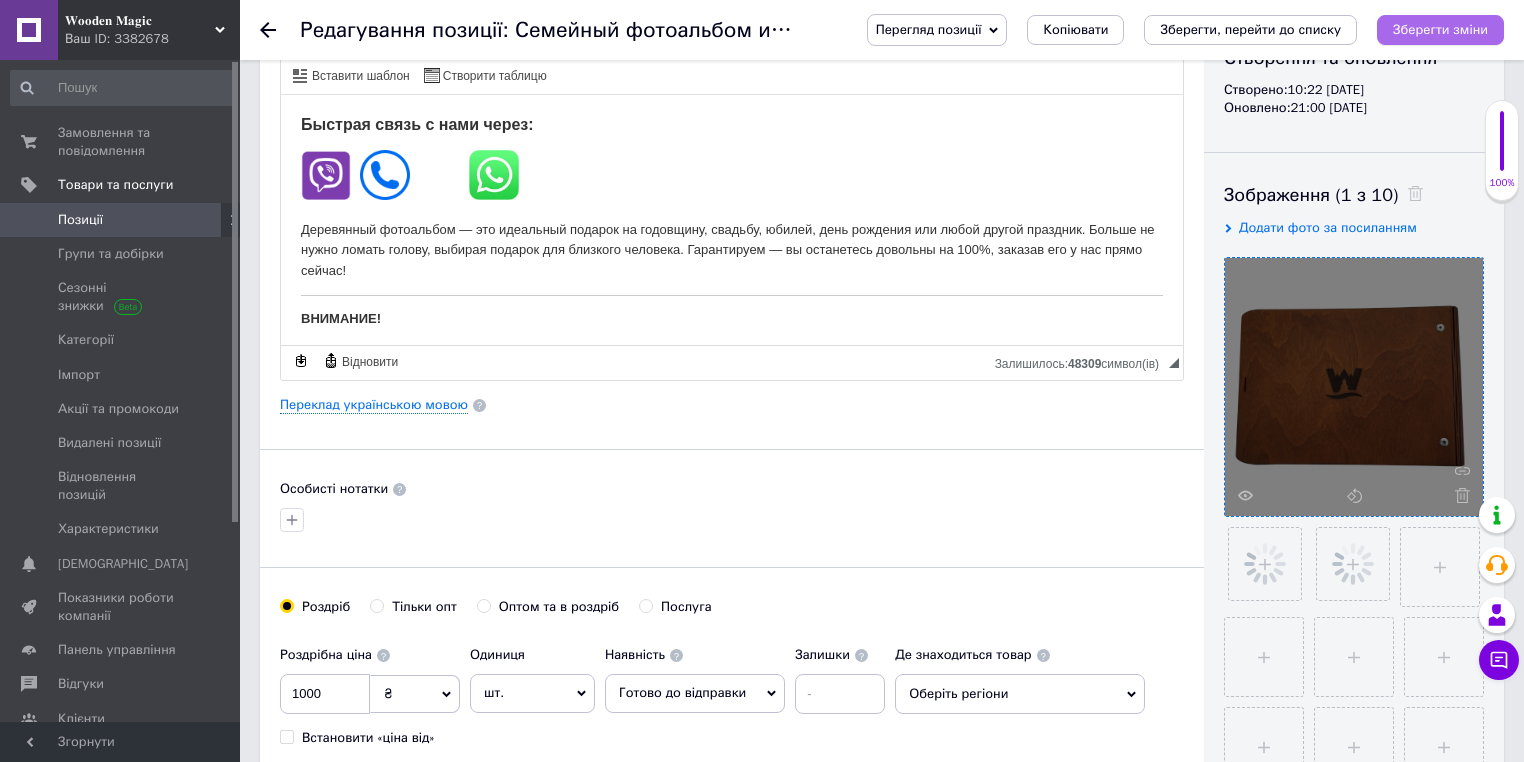 click on "Зберегти зміни" at bounding box center (1440, 30) 